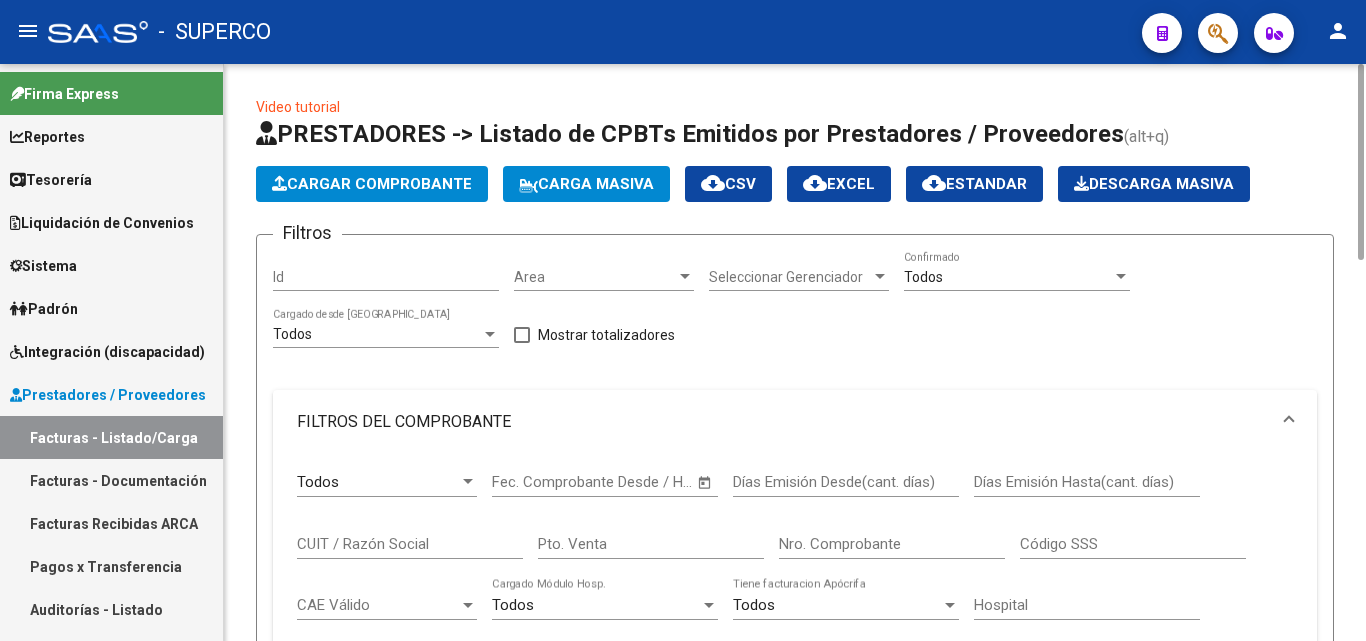 scroll, scrollTop: 0, scrollLeft: 0, axis: both 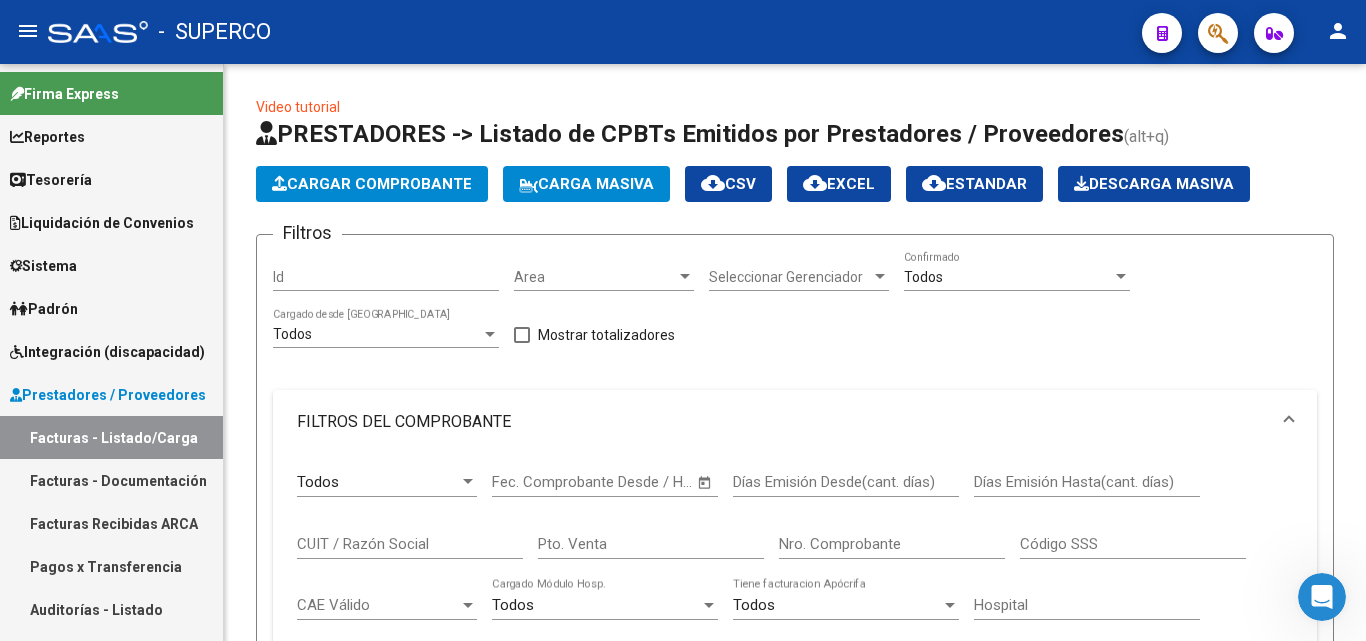 click on "Tesorería" at bounding box center (51, 180) 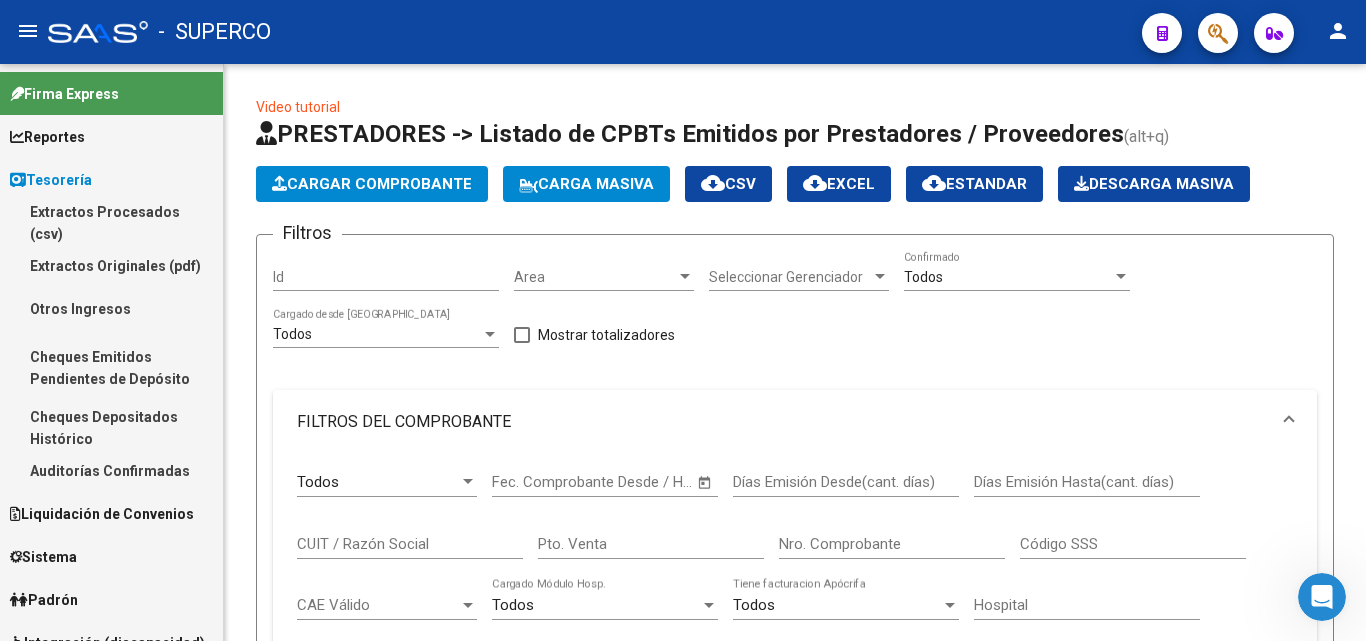 click 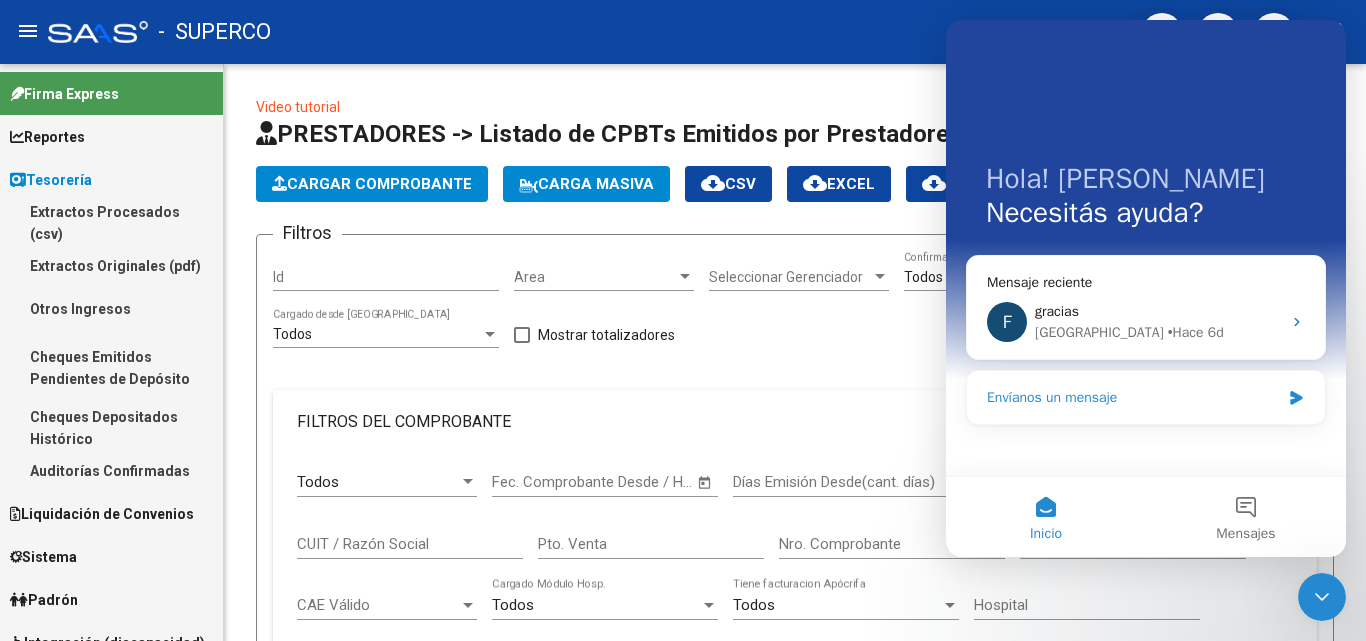 click on "Envíanos un mensaje" at bounding box center (1133, 397) 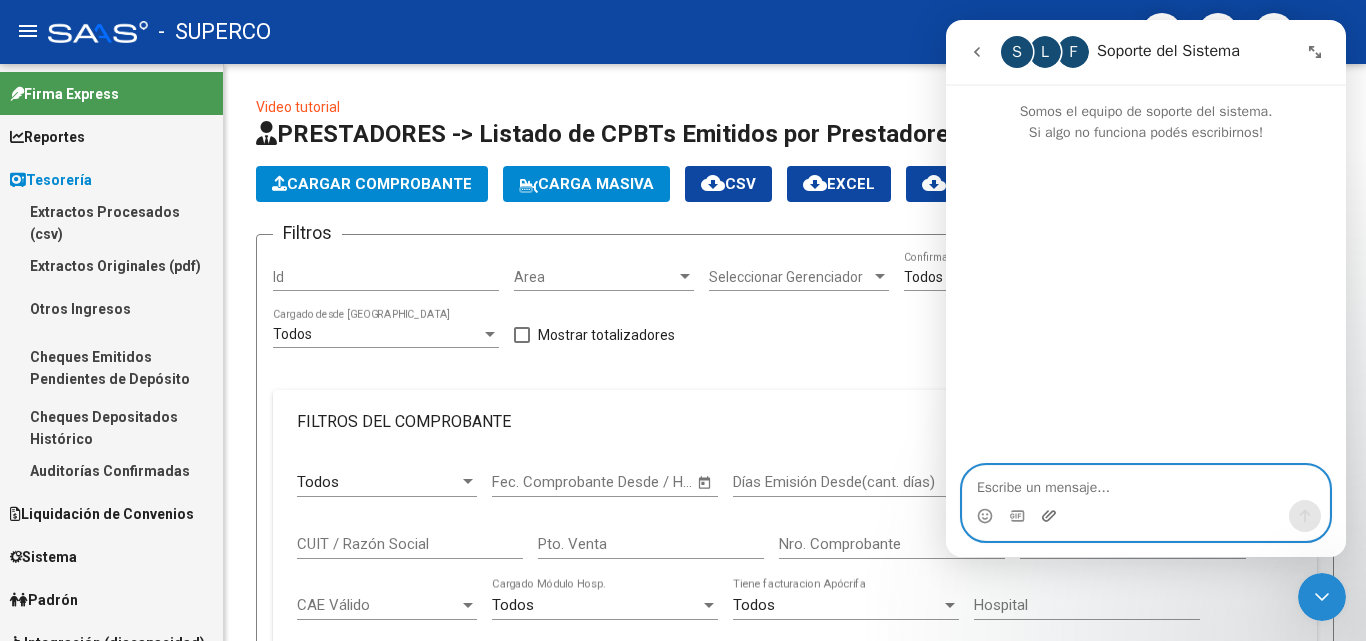 click 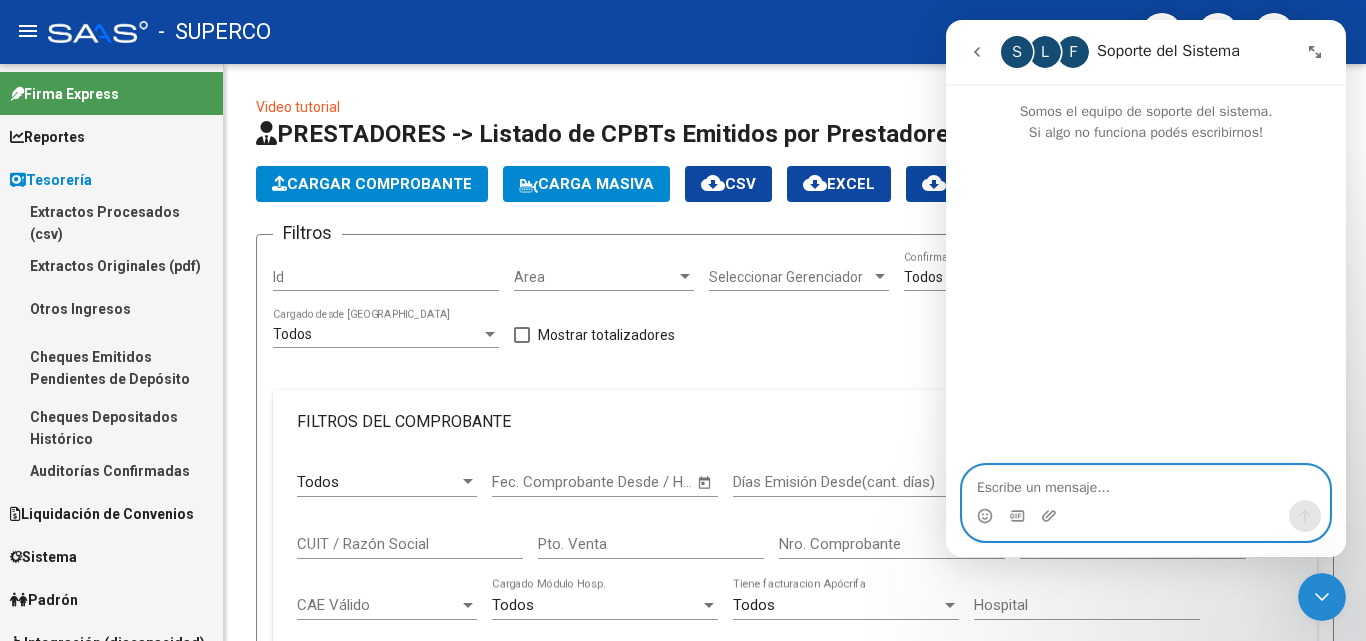 click at bounding box center (1146, 483) 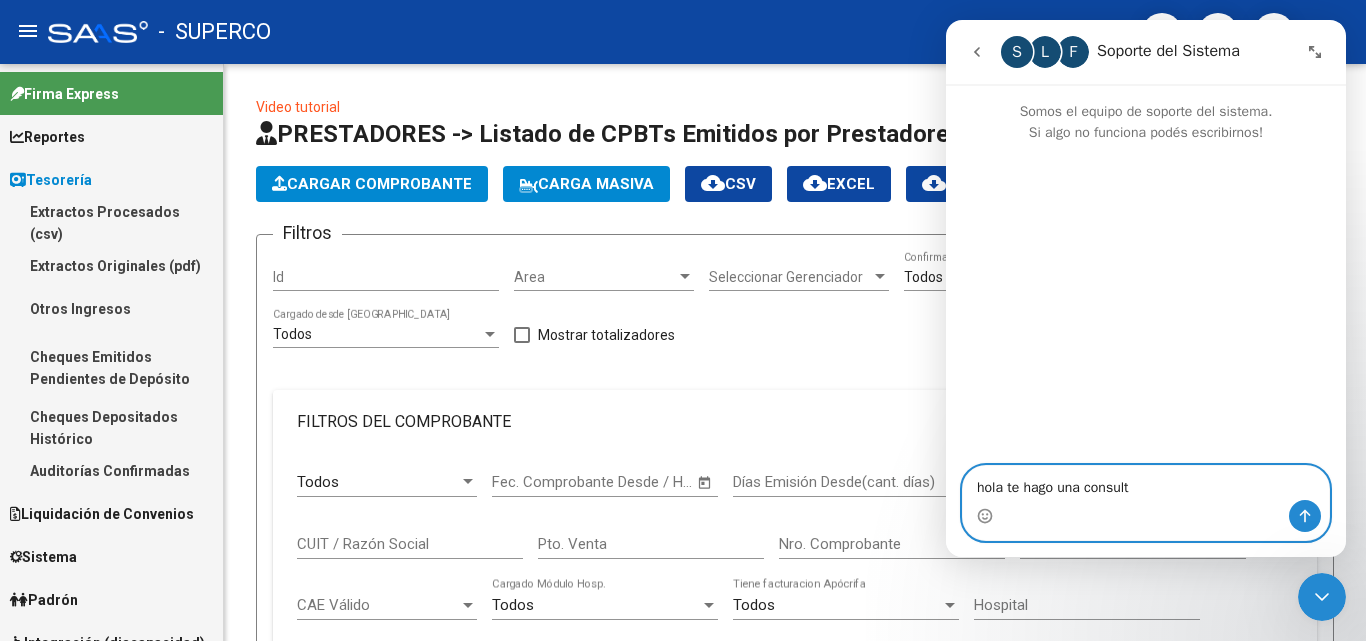 type on "hola te hago una consulta" 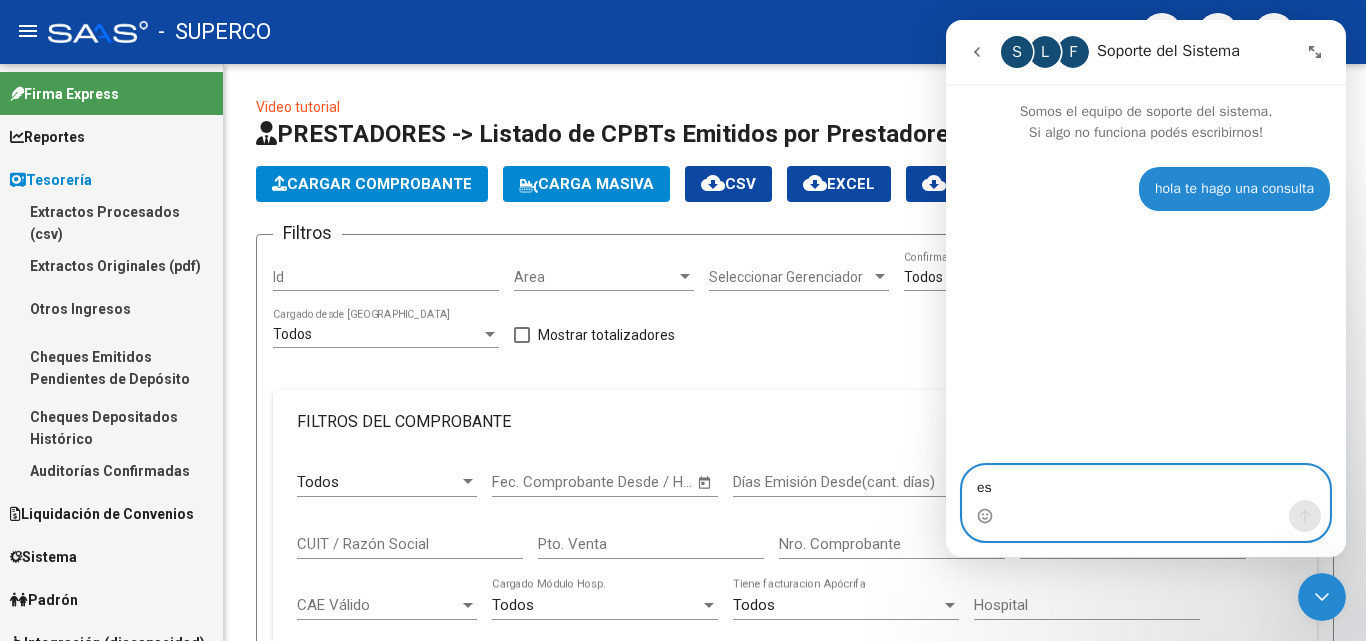 type on "est" 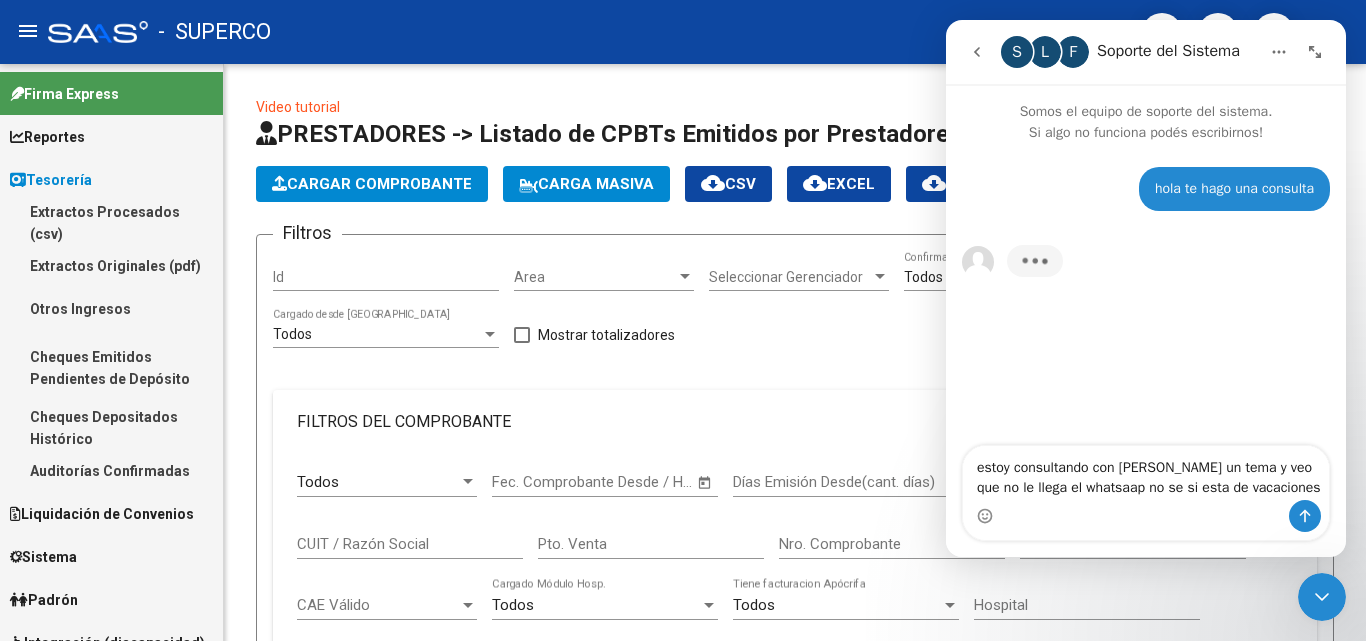 click on "estoy consultando con [PERSON_NAME] un tema y veo que no le llega el whatsaap no se si esta de vacaciones" at bounding box center (1146, 473) 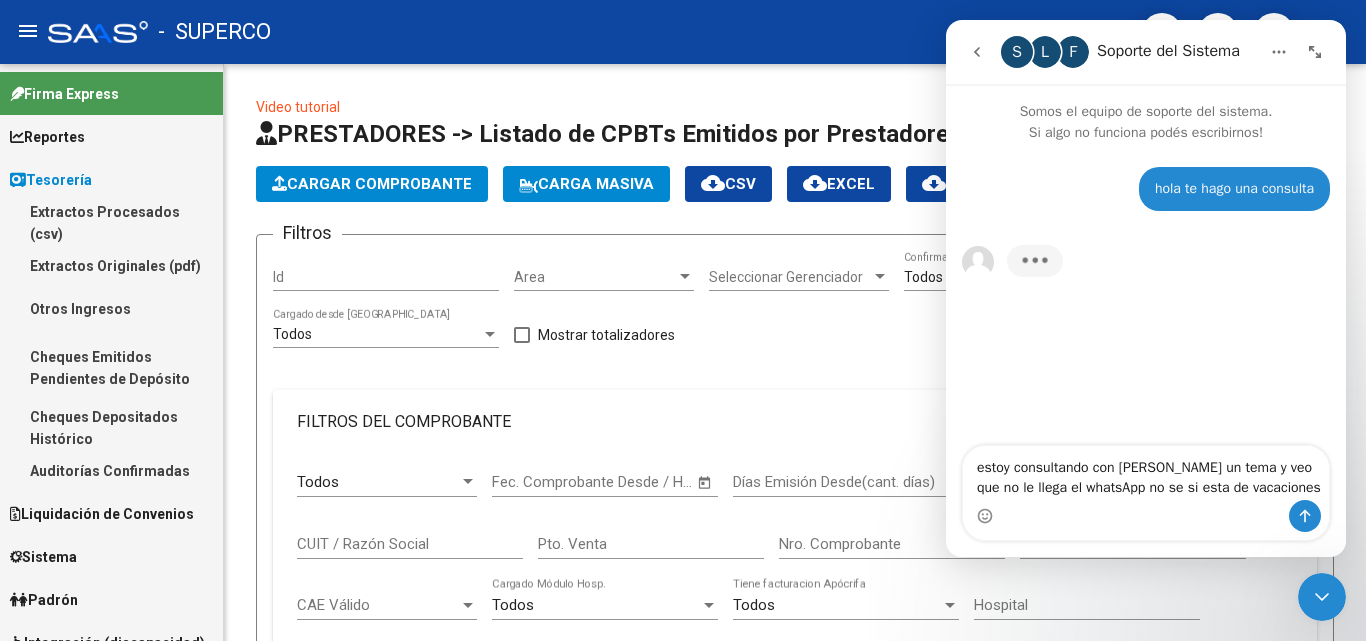 type on "estoy consultando con [PERSON_NAME] un tema y veo que no le llega el whatsApp no se si esta de vacaciones" 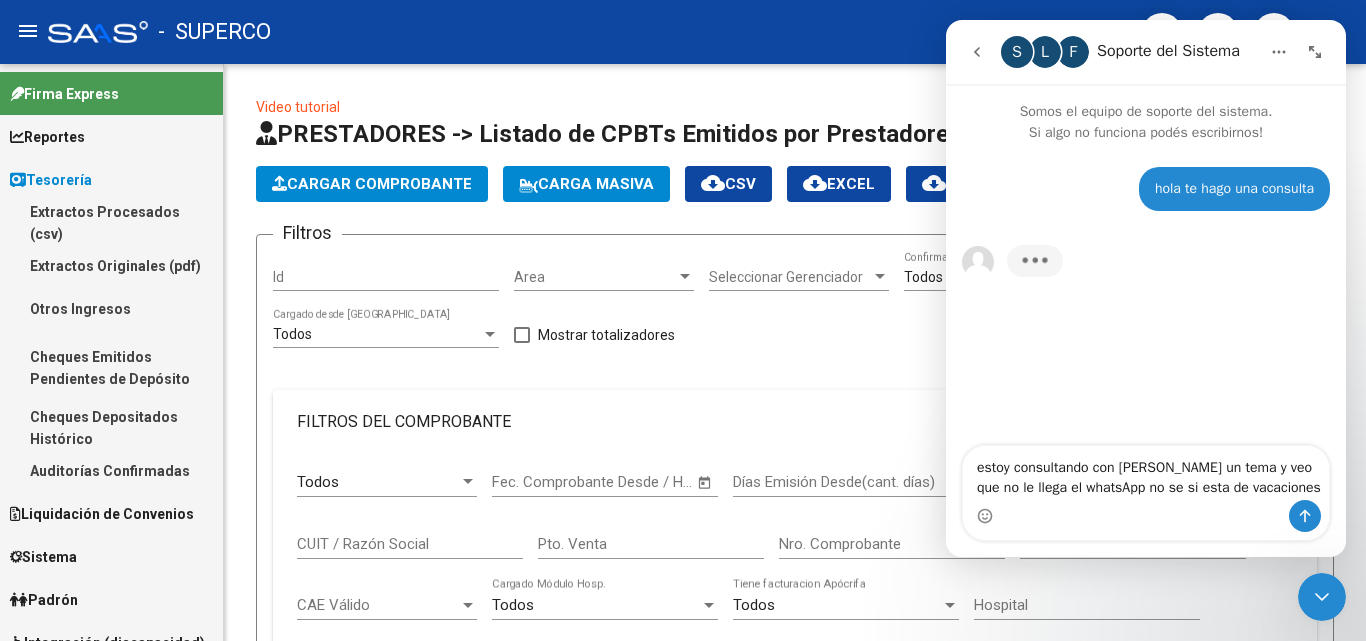 click at bounding box center [1146, 516] 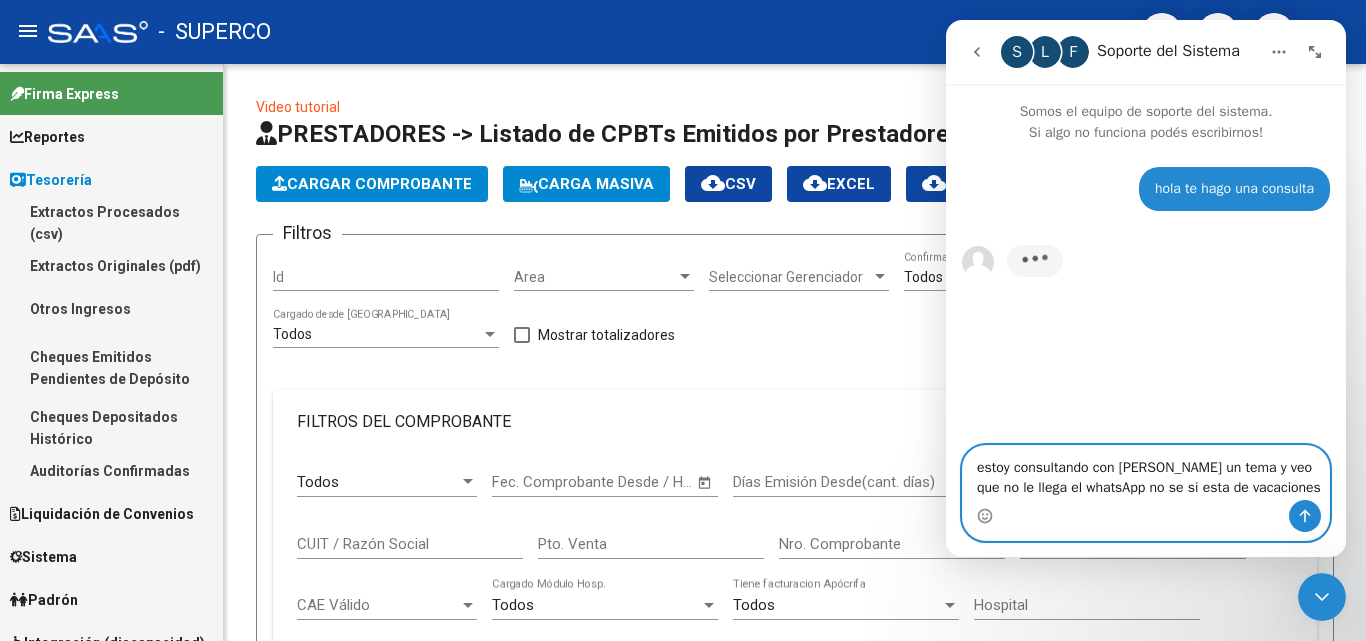 click on "estoy consultando con [PERSON_NAME] un tema y veo que no le llega el whatsApp no se si esta de vacaciones" at bounding box center [1146, 473] 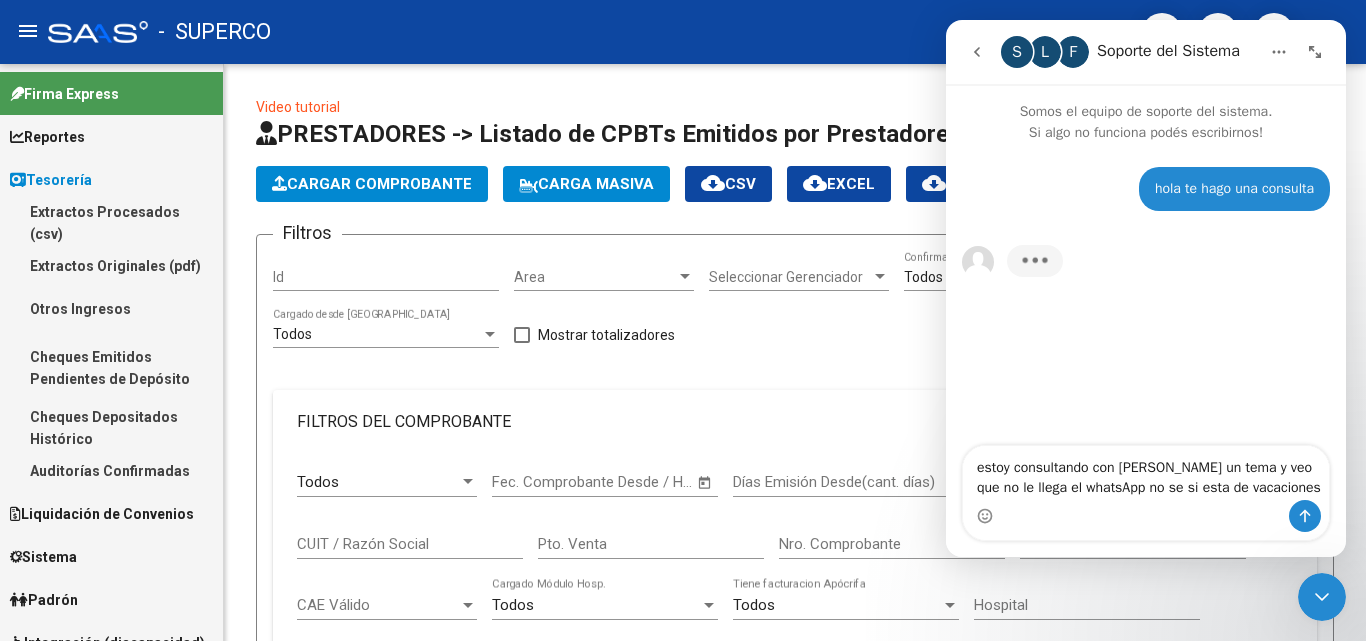 click at bounding box center (1146, 516) 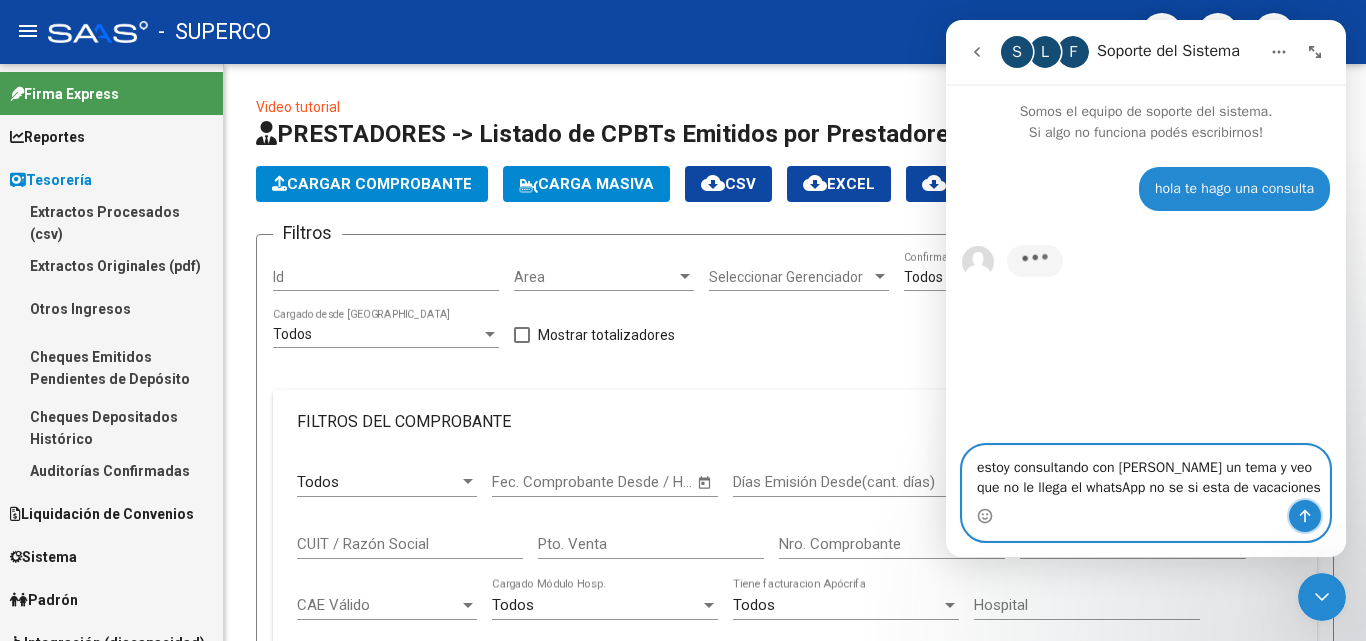 click at bounding box center (1305, 516) 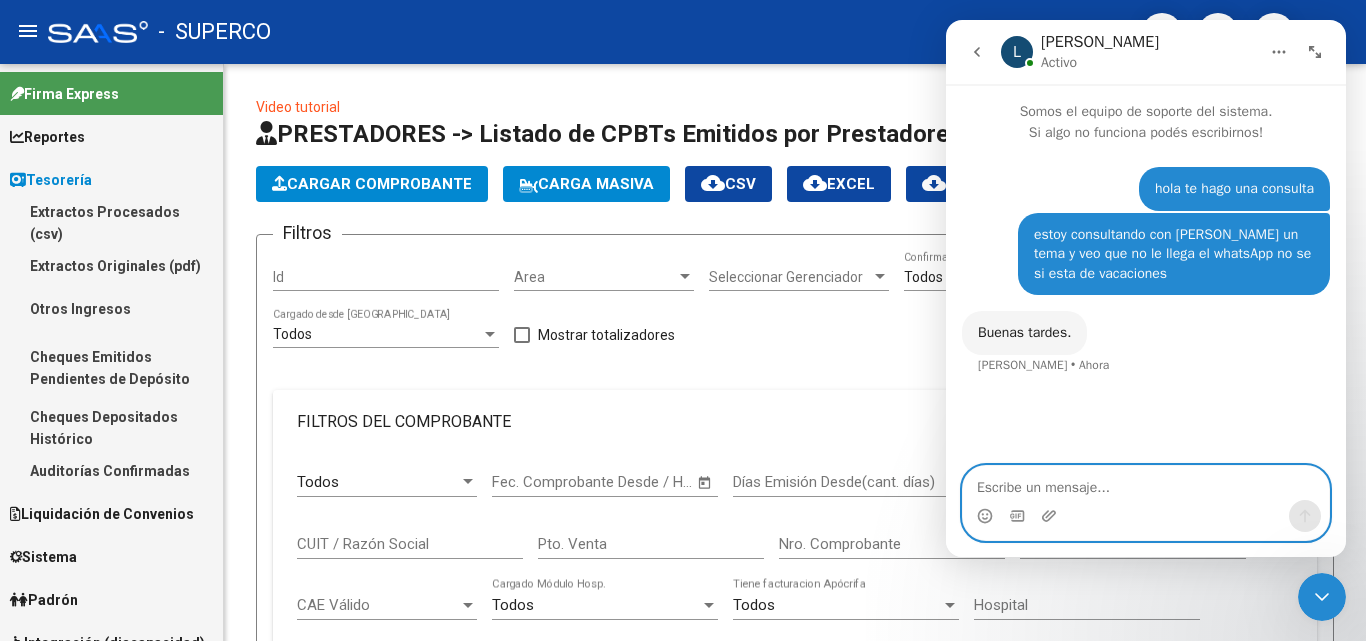 click at bounding box center (1146, 483) 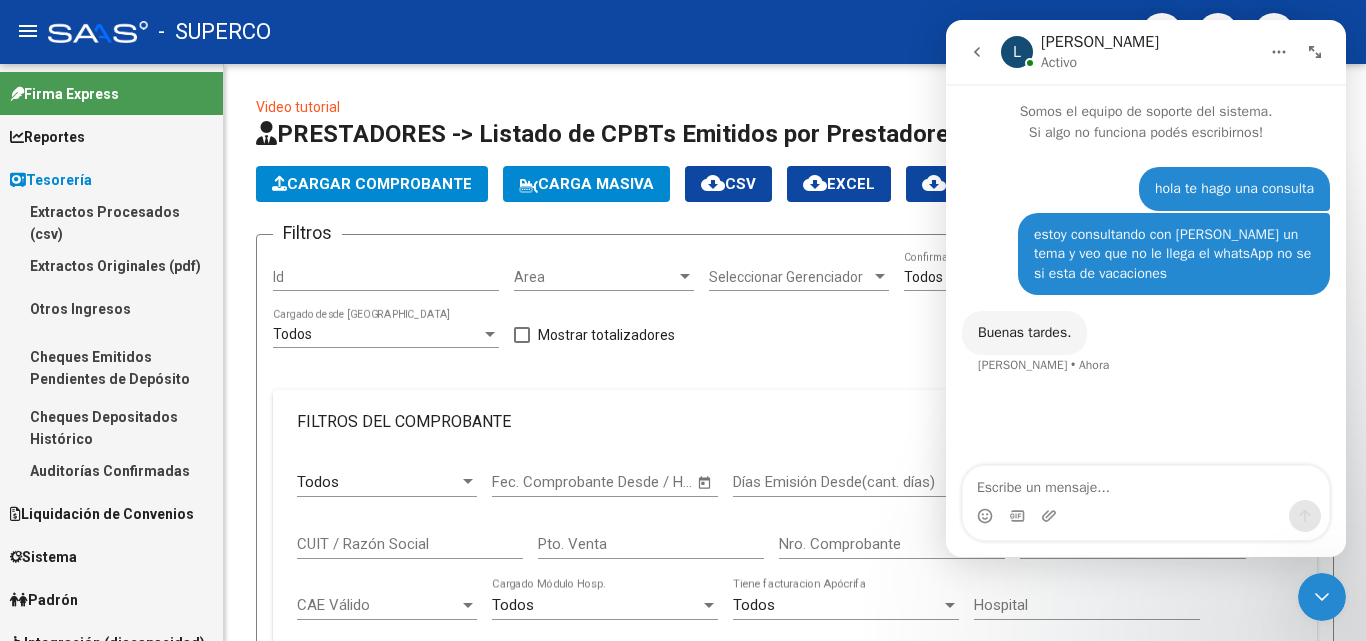 click on "Tesorería" at bounding box center (51, 180) 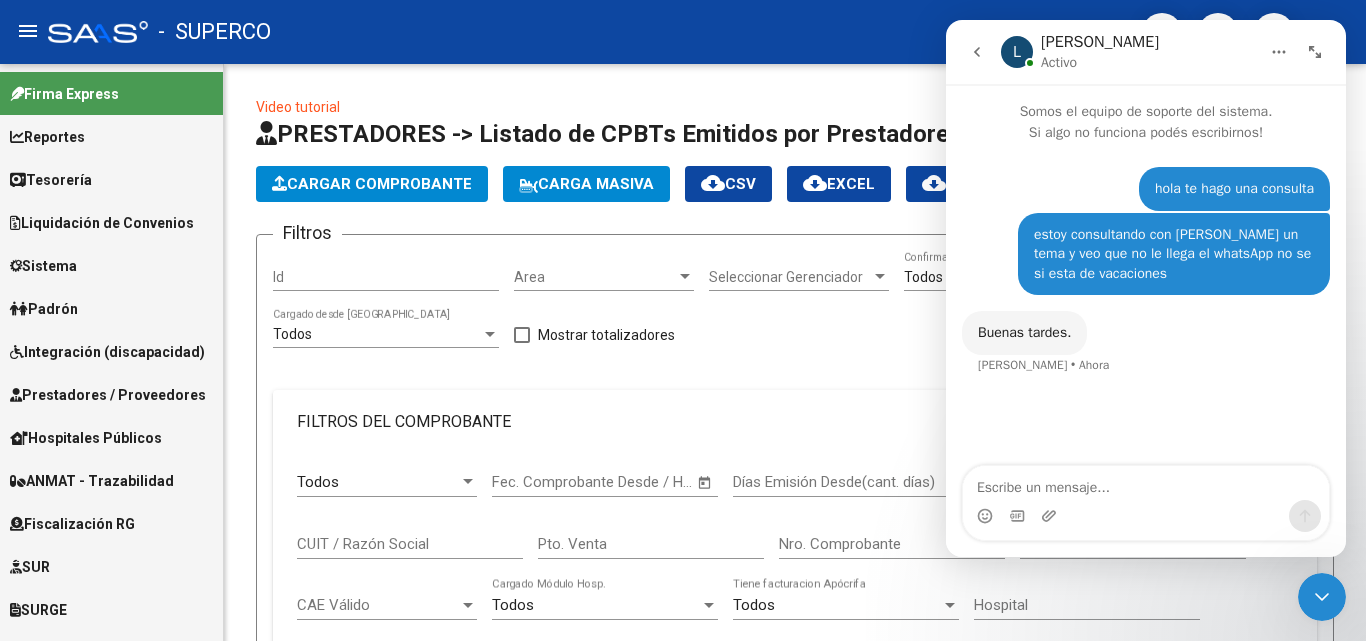click on "Tesorería" at bounding box center (51, 180) 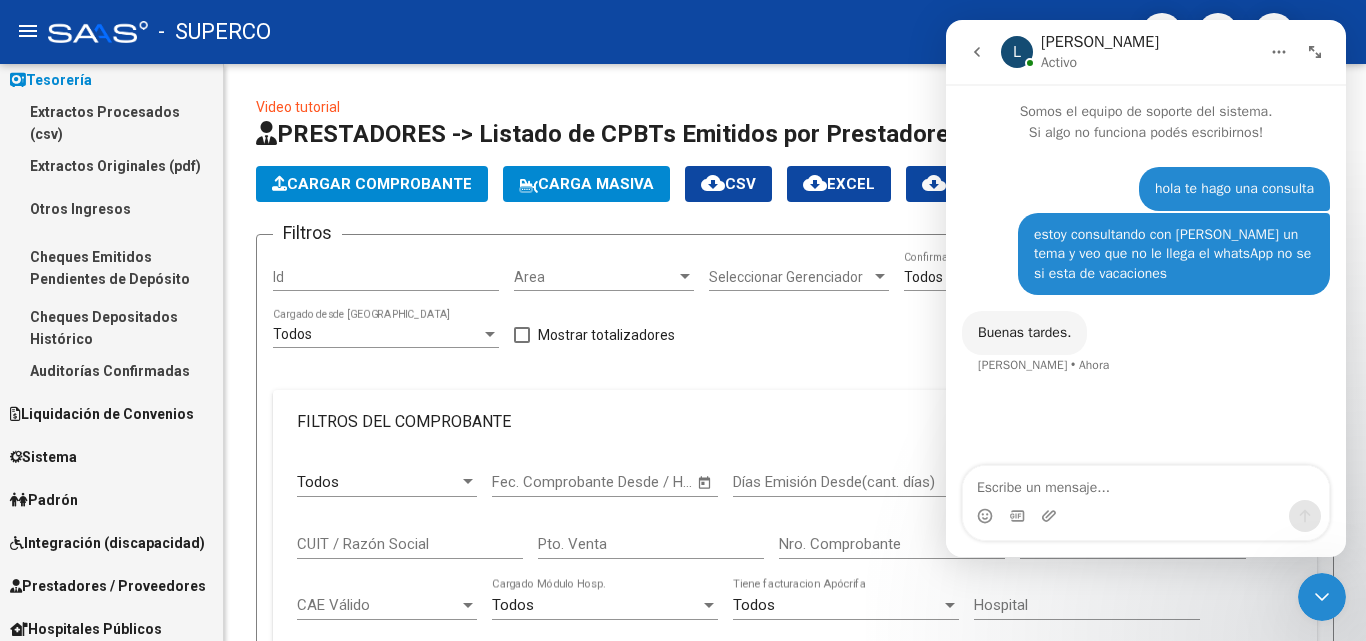 scroll, scrollTop: 0, scrollLeft: 0, axis: both 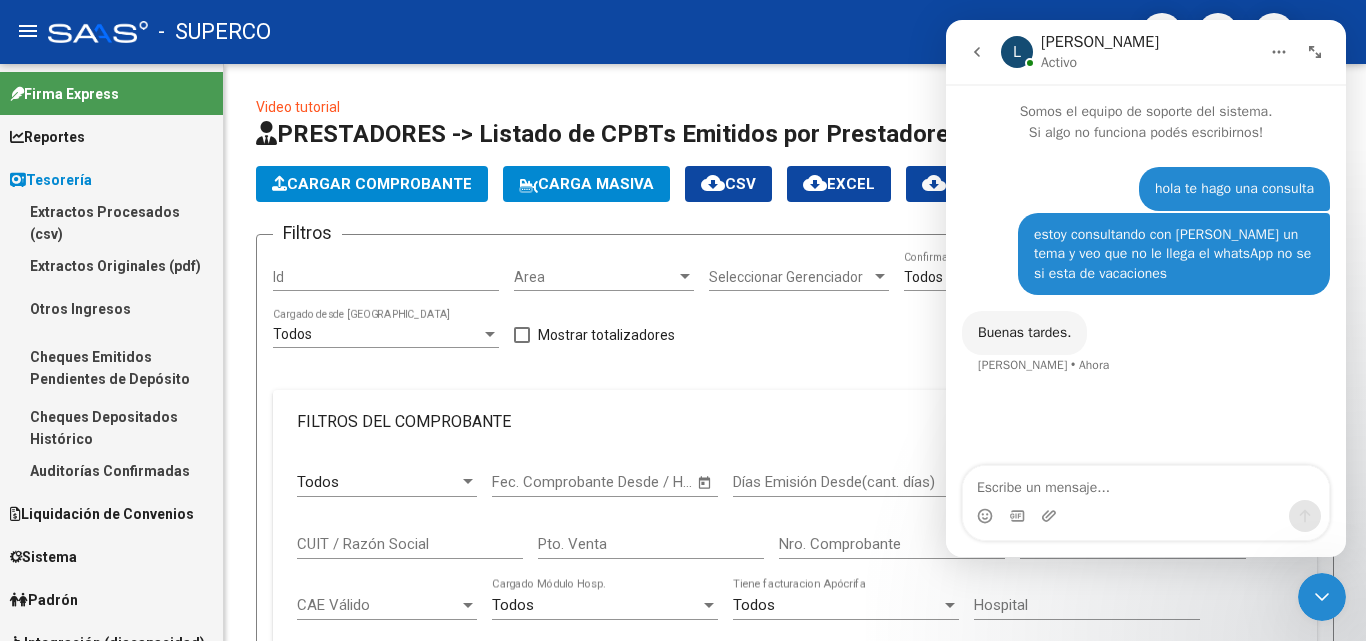 click on "Reportes" at bounding box center (47, 137) 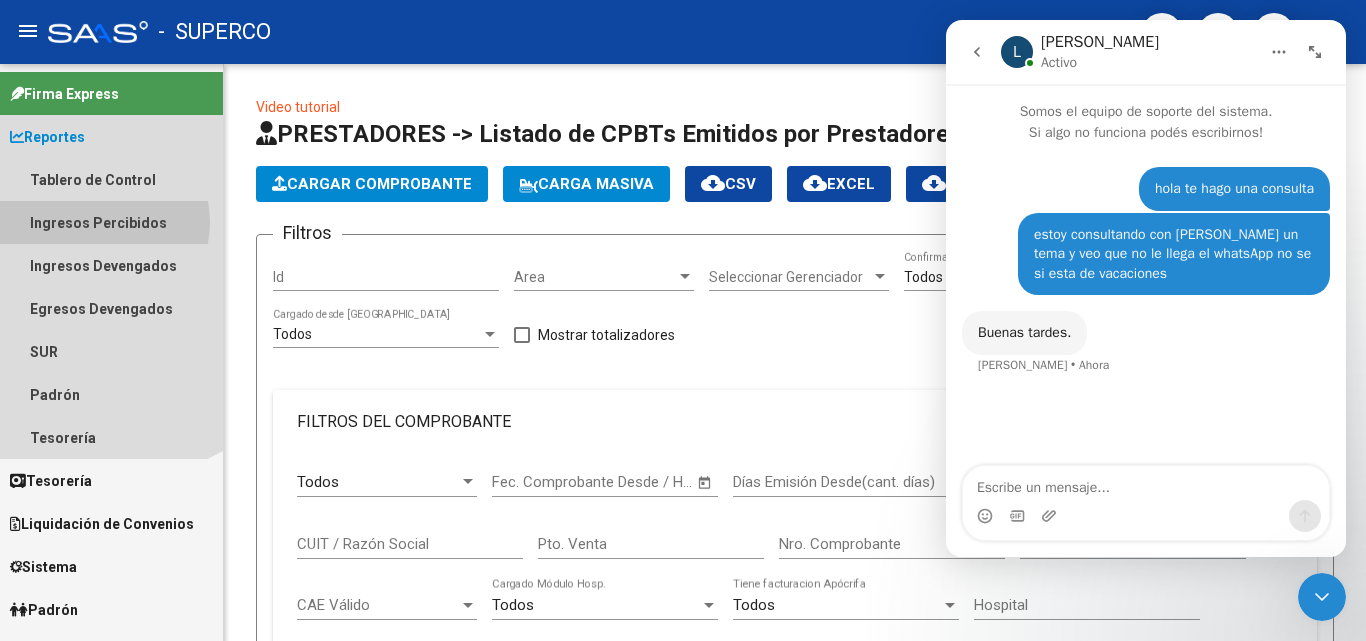 click on "Ingresos Percibidos" at bounding box center [111, 222] 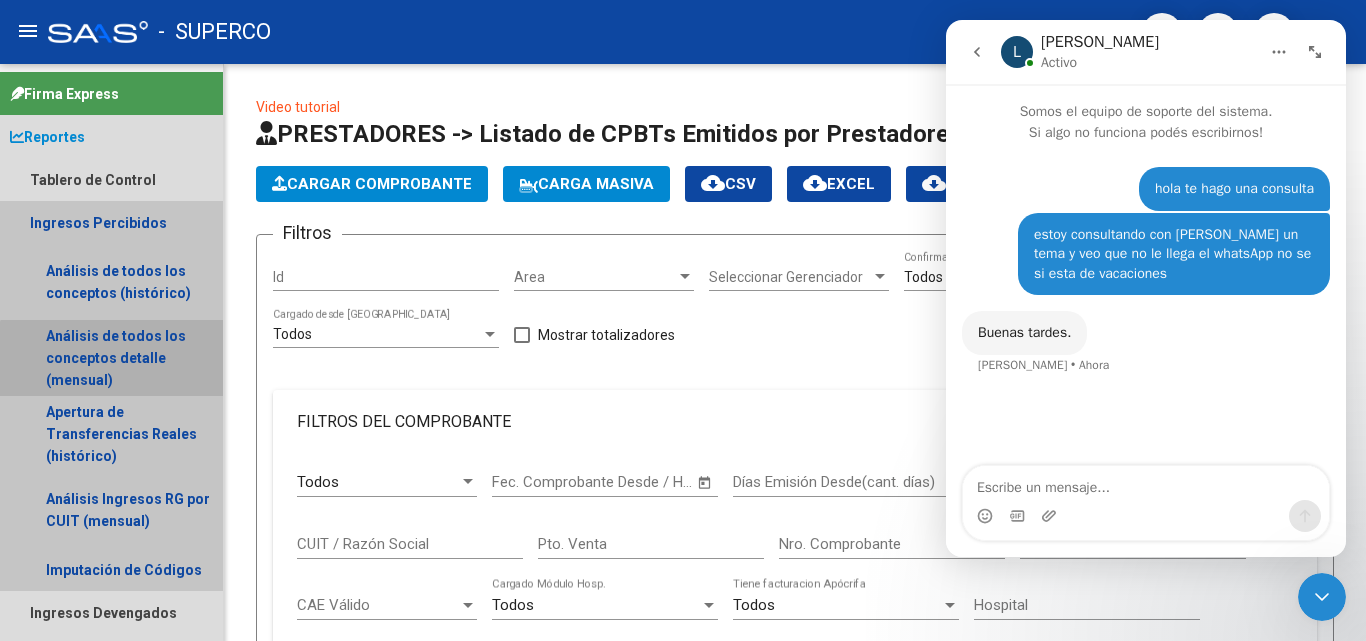 click on "Análisis de todos los conceptos detalle (mensual)" at bounding box center (111, 358) 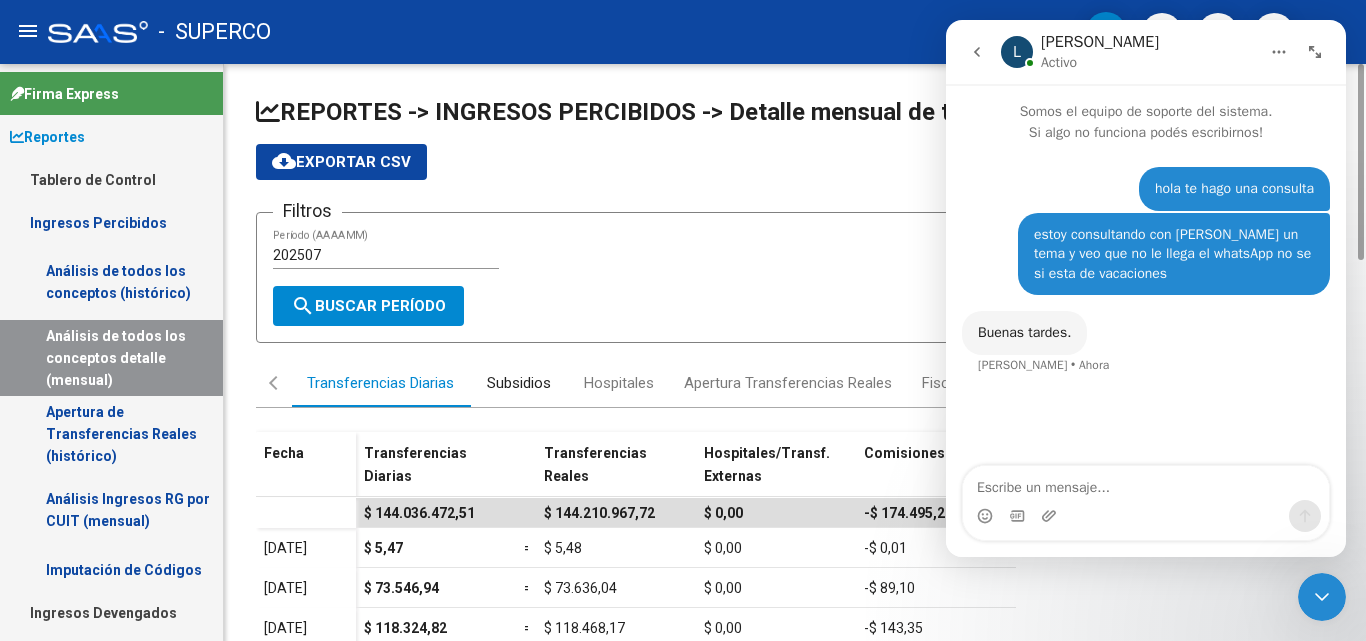 click on "Subsidios" at bounding box center [519, 383] 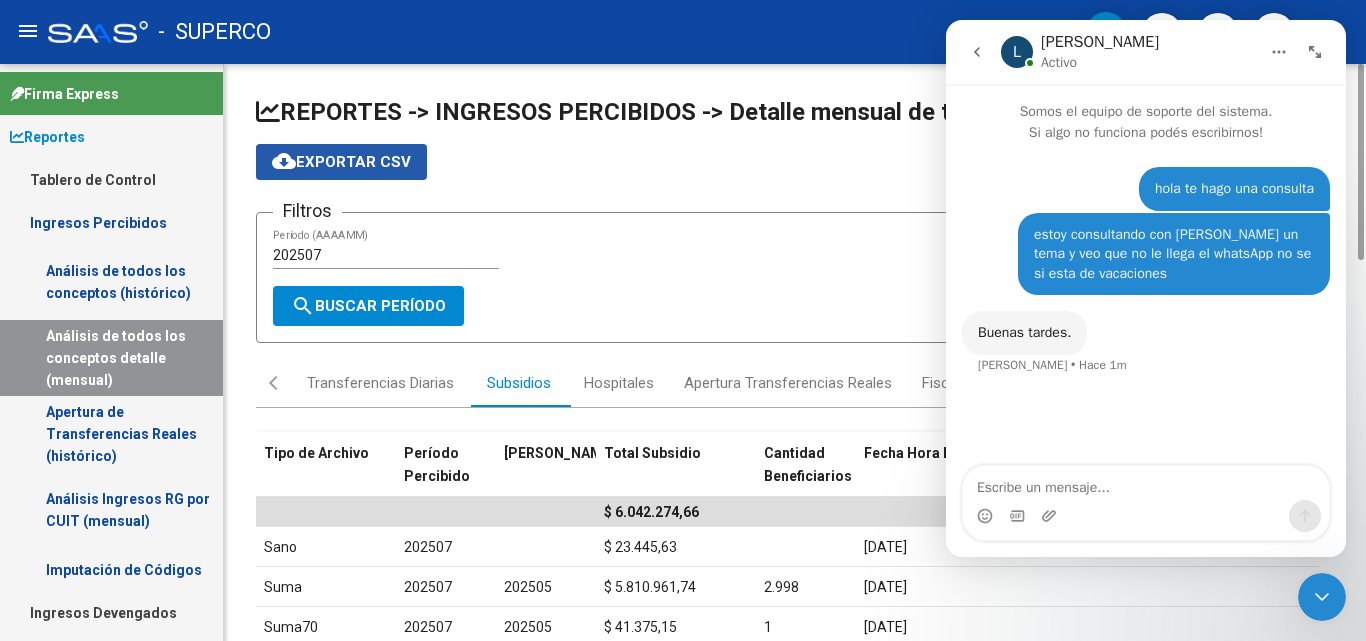 click on "cloud_download  Exportar CSV" 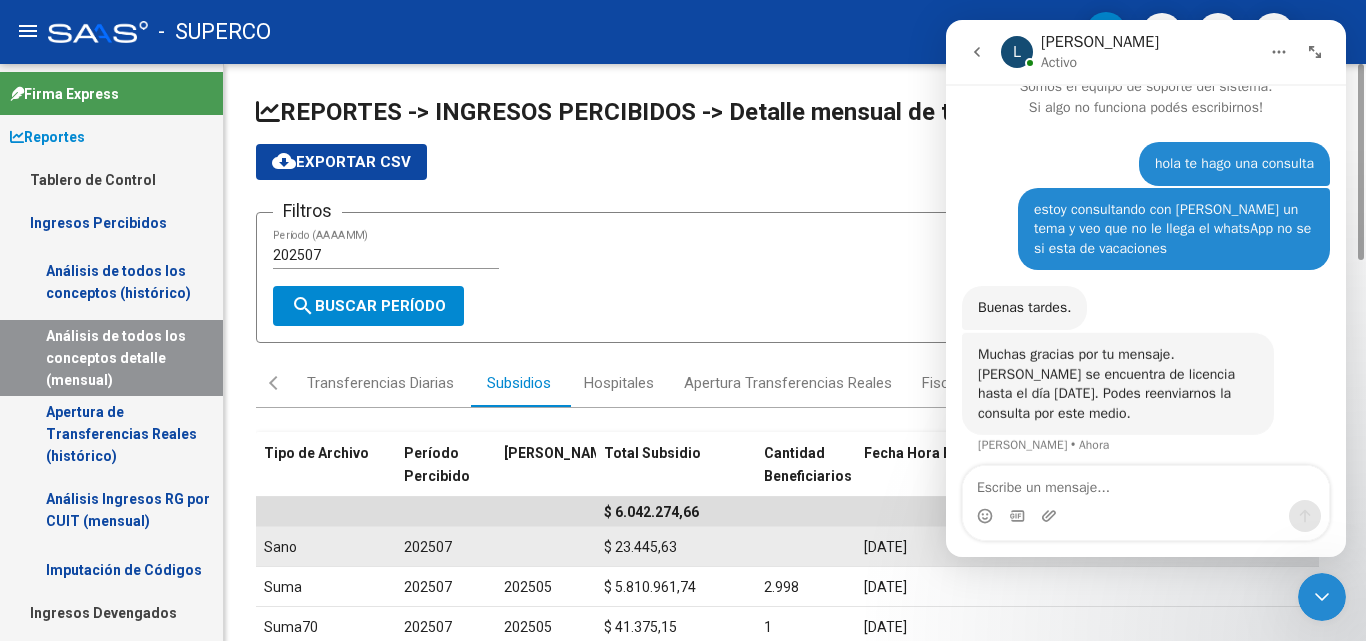 scroll, scrollTop: 35, scrollLeft: 0, axis: vertical 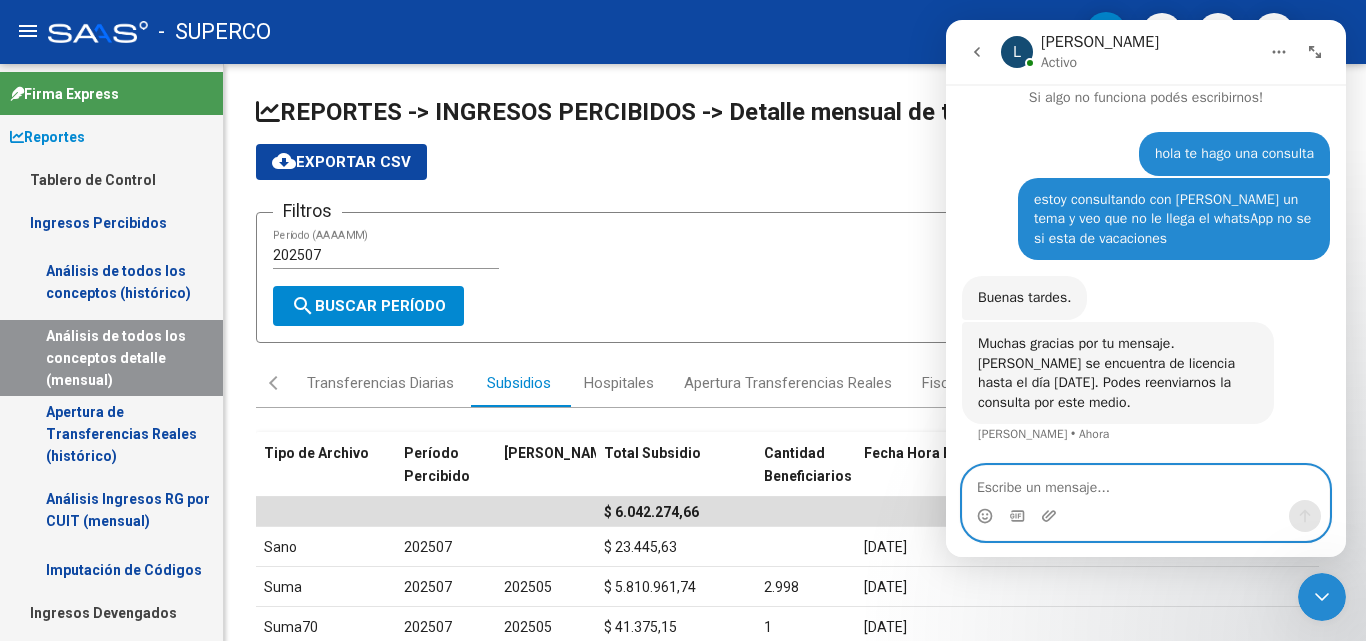 click at bounding box center (1146, 483) 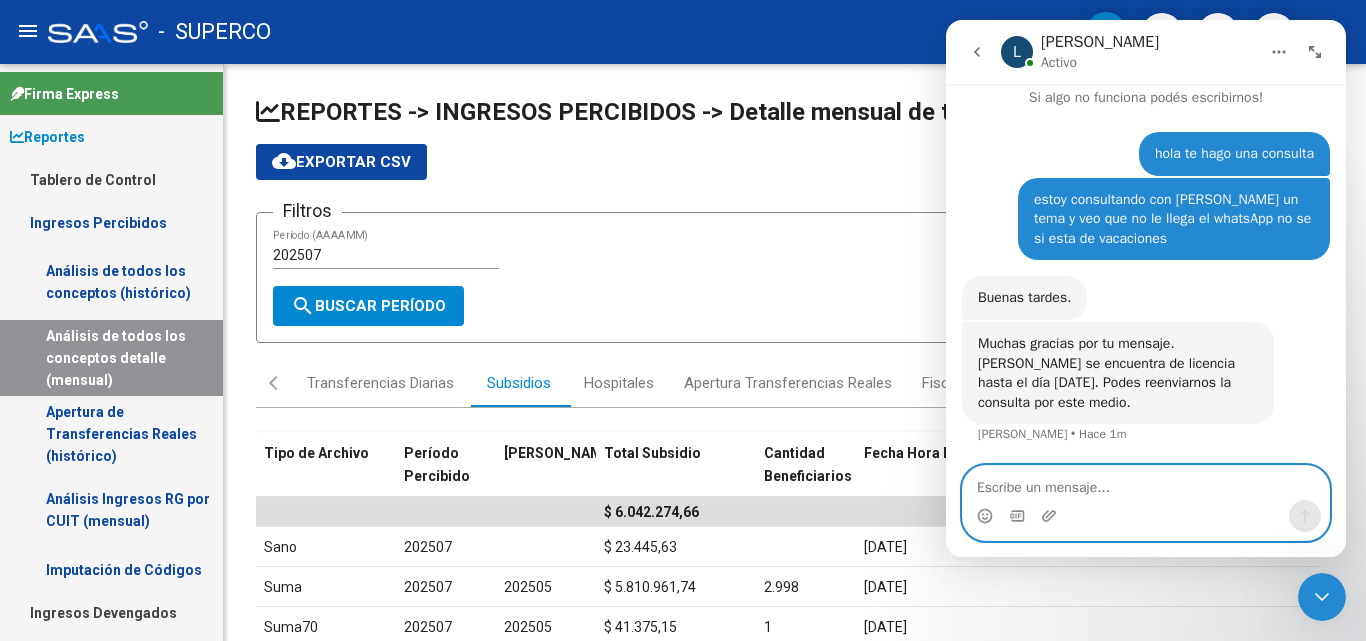 click at bounding box center (1146, 483) 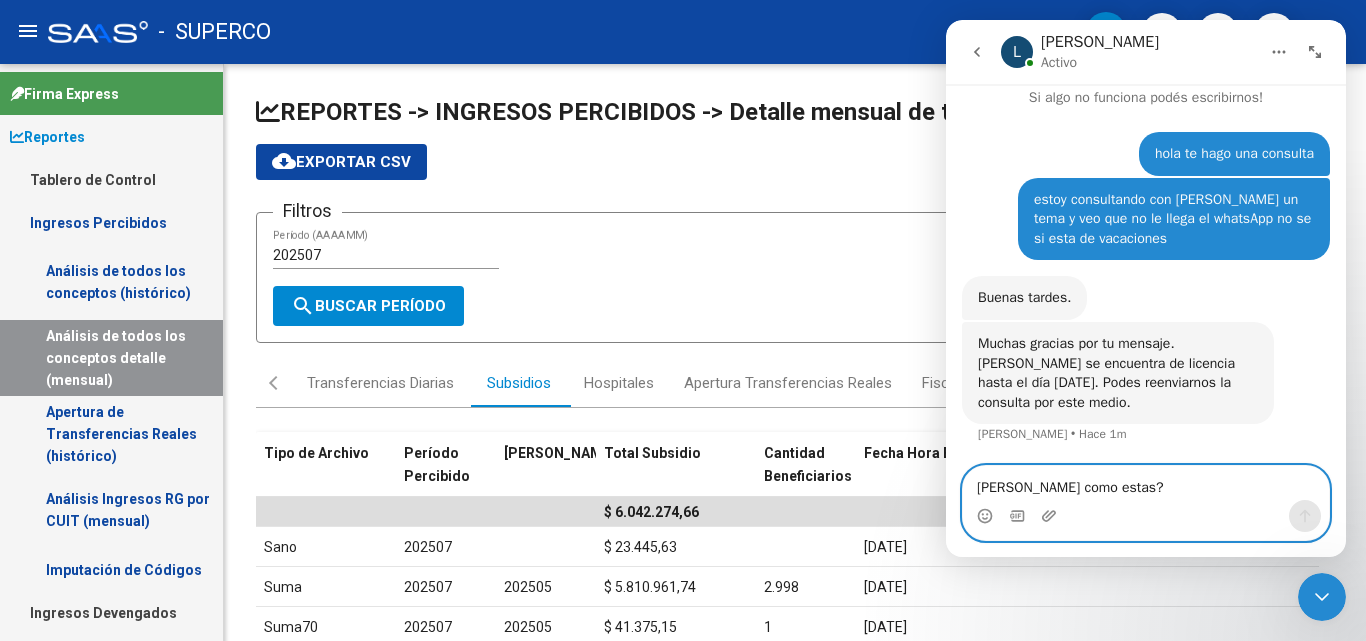 scroll, scrollTop: 73, scrollLeft: 0, axis: vertical 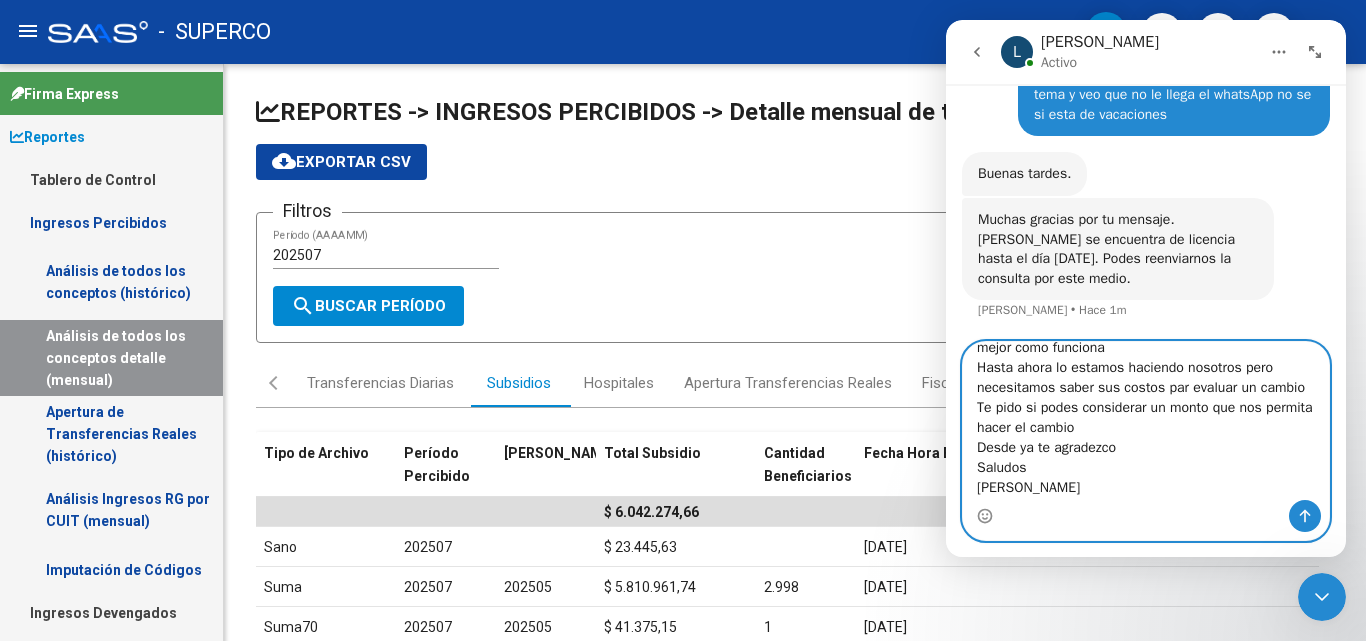 type on "[PERSON_NAME] como estas?
Te queria pedir si nos pasan un presupuesto para bajar las fc para la firma digital y me comentas un poco mejor como funciona
Hasta ahora lo estamos haciendo nosotros pero necesitamos saber sus costos par evaluar un cambio
Te pido si podes considerar un monto que nos permita hacer el cambio
Desde ya te agradezco
Saludos
[PERSON_NAME]" 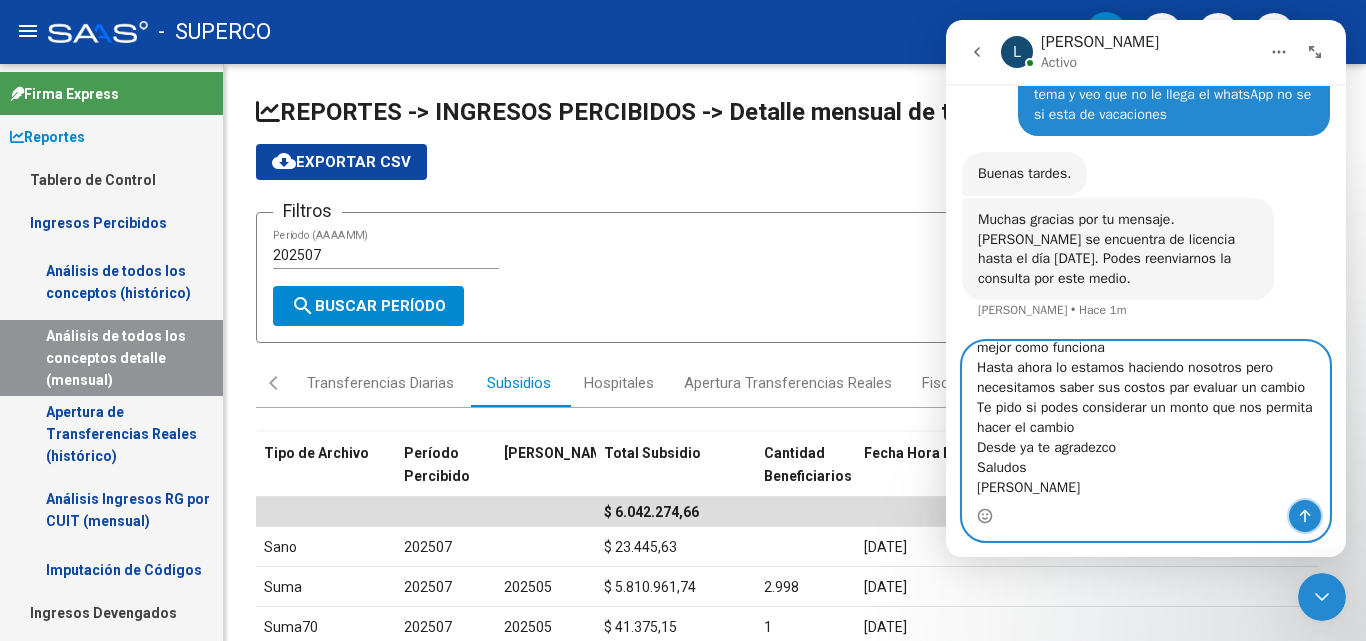 click 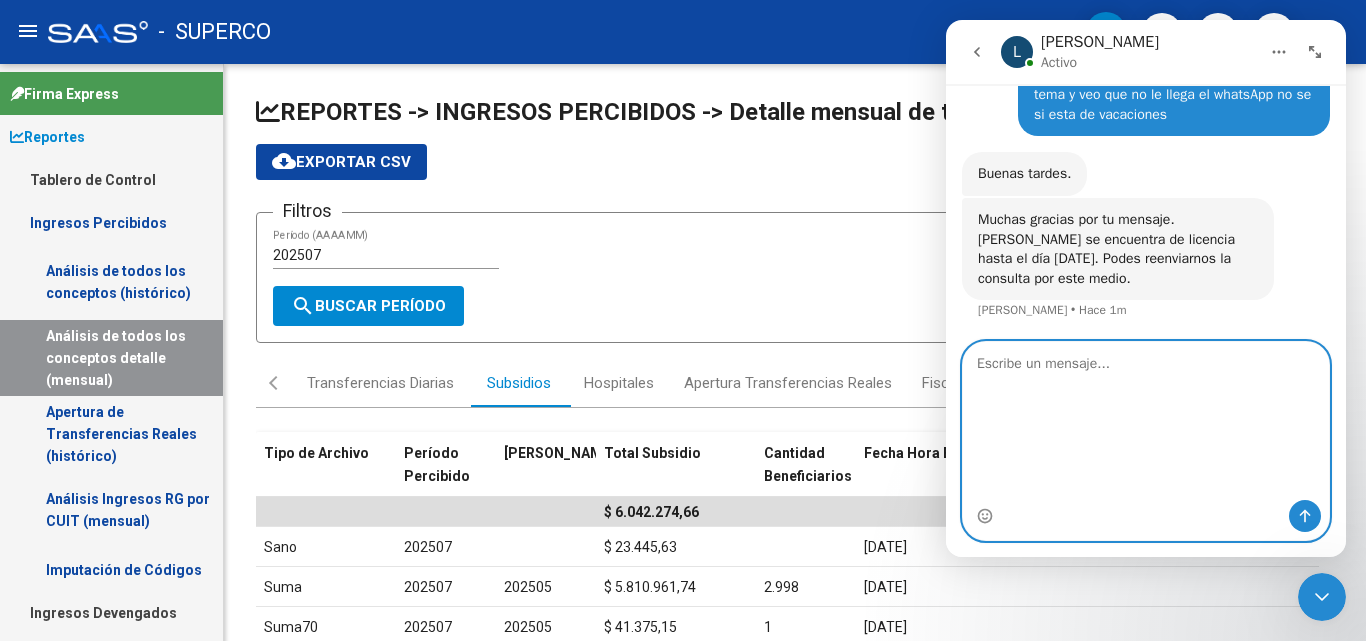 scroll, scrollTop: 0, scrollLeft: 0, axis: both 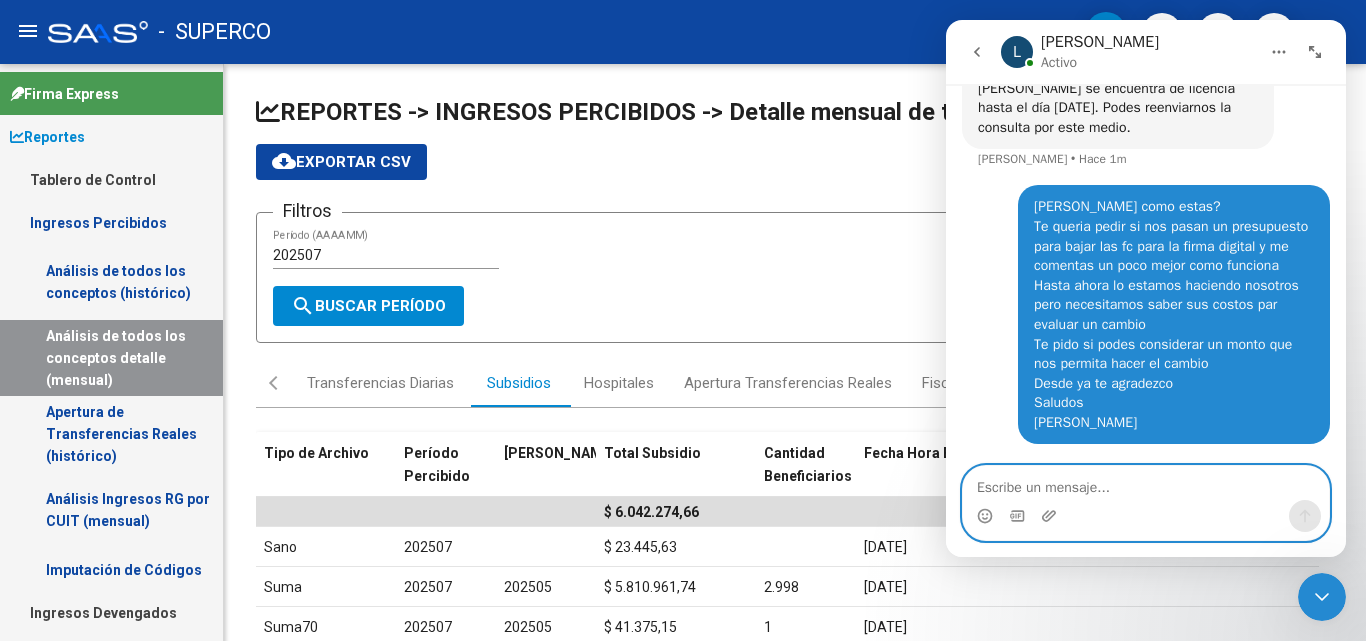 click at bounding box center (1146, 483) 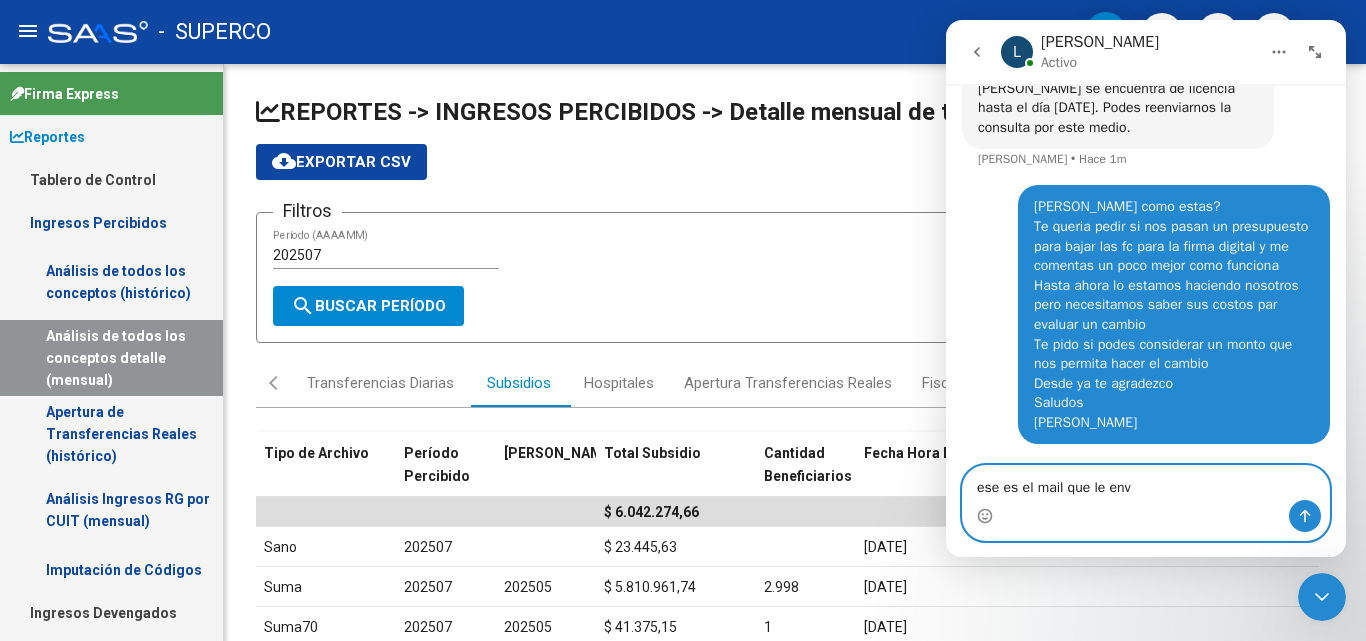 type on "ese es el mail que le enve" 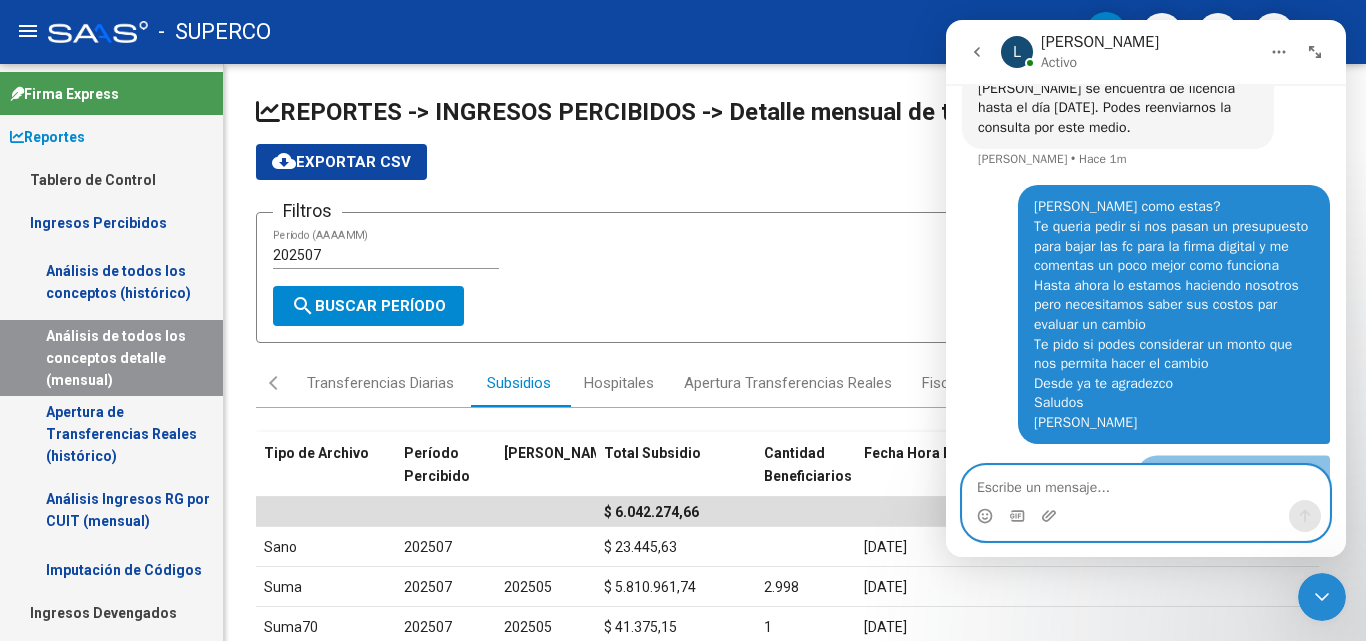 scroll, scrollTop: 356, scrollLeft: 0, axis: vertical 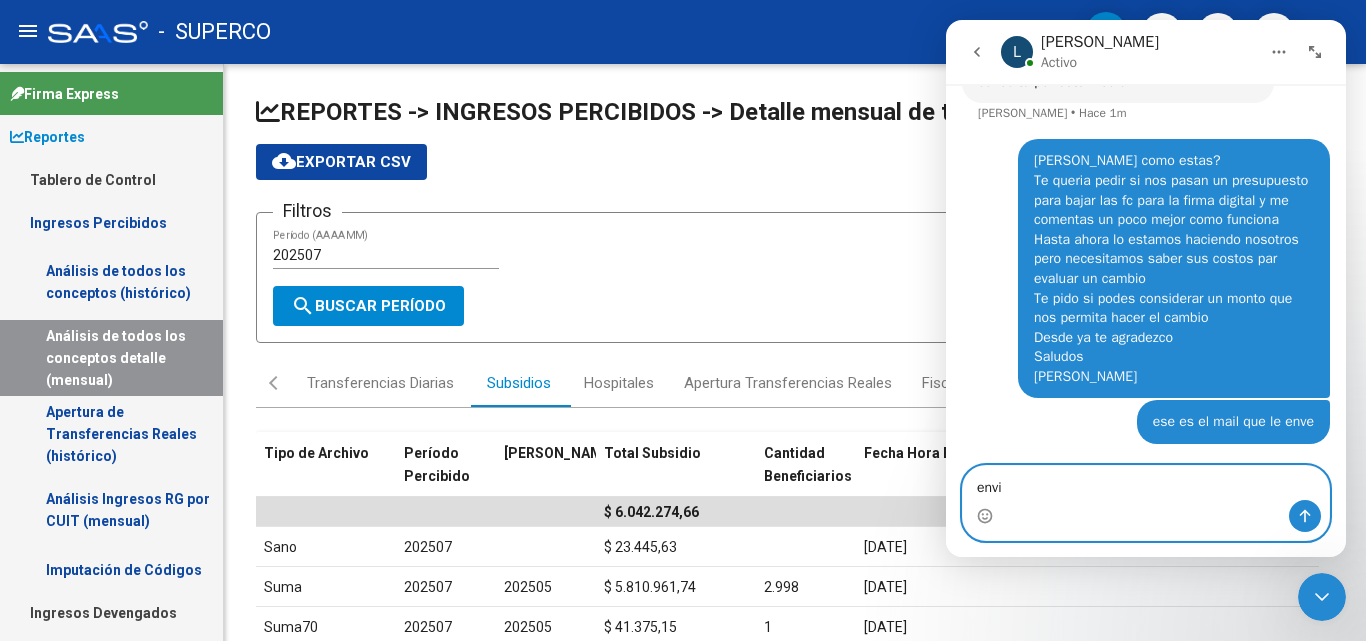 type on "envie" 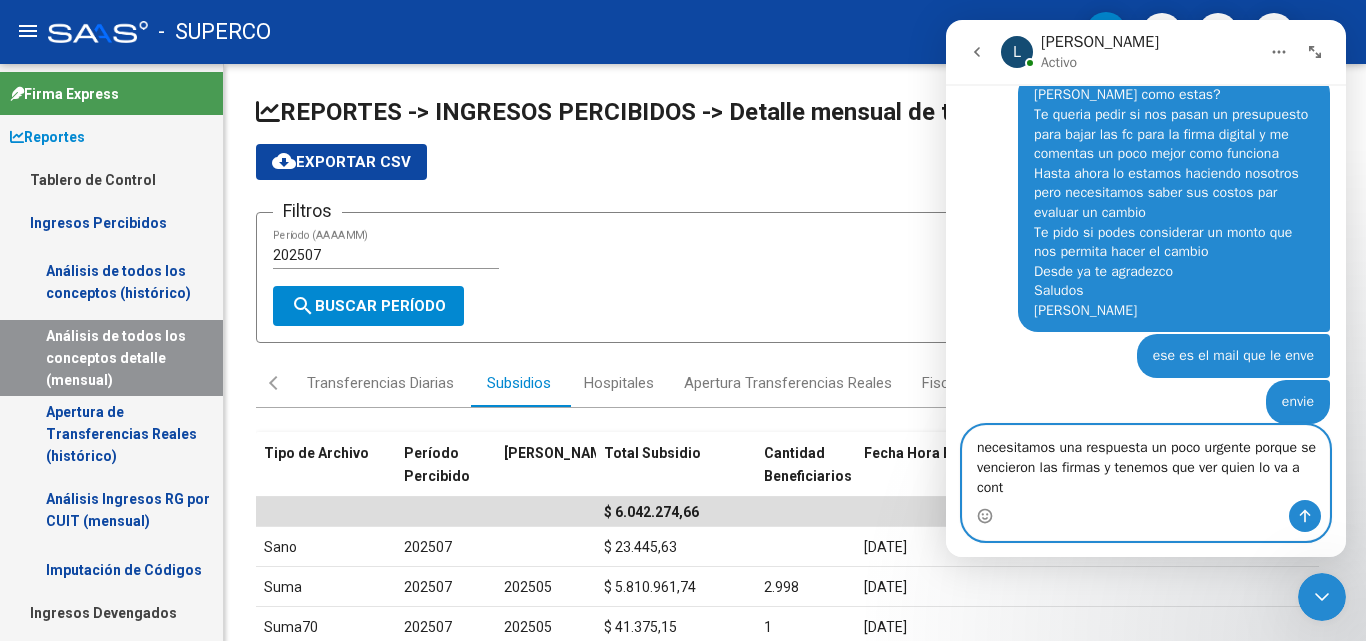 scroll, scrollTop: 442, scrollLeft: 0, axis: vertical 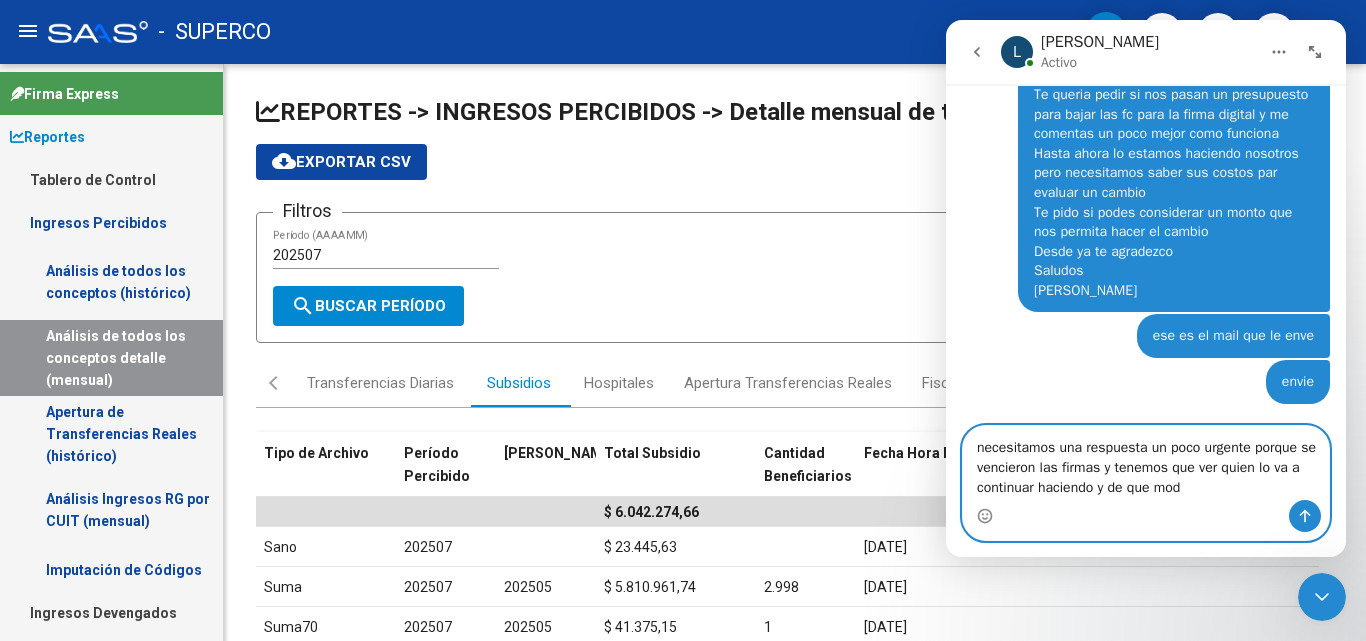 type on "necesitamos una respuesta un poco urgente porque se vencieron las firmas y tenemos que ver quien lo va a continuar haciendo y de que modo" 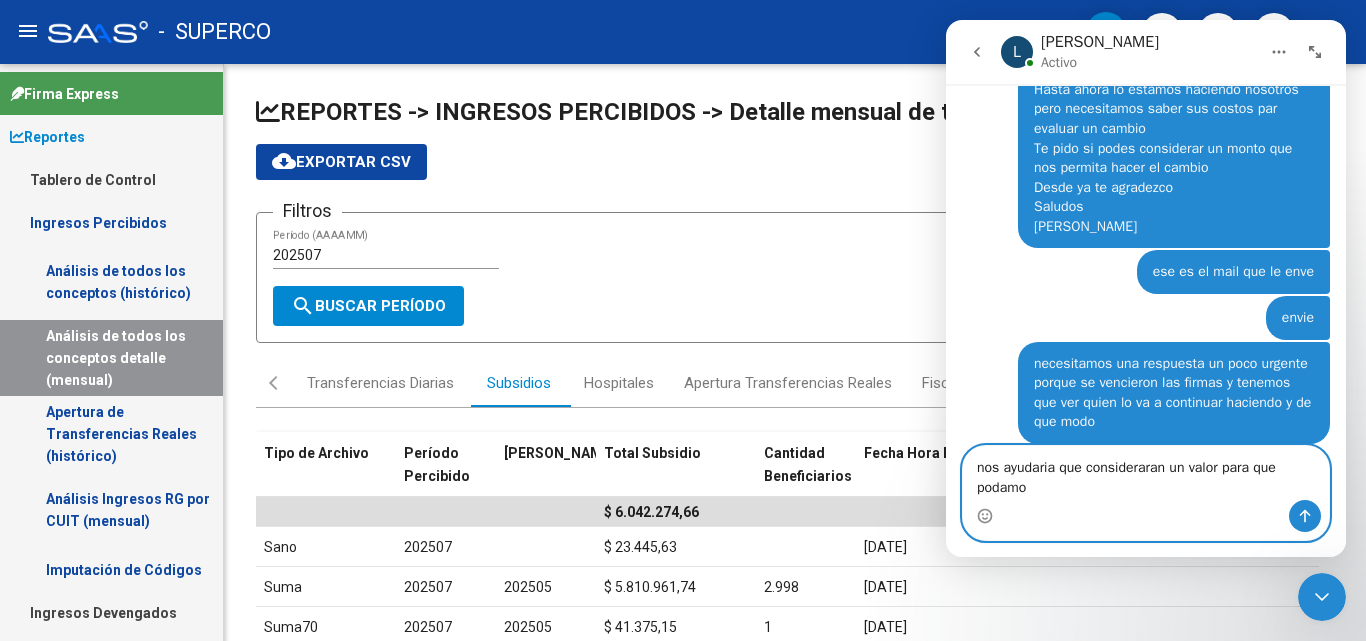 scroll, scrollTop: 526, scrollLeft: 0, axis: vertical 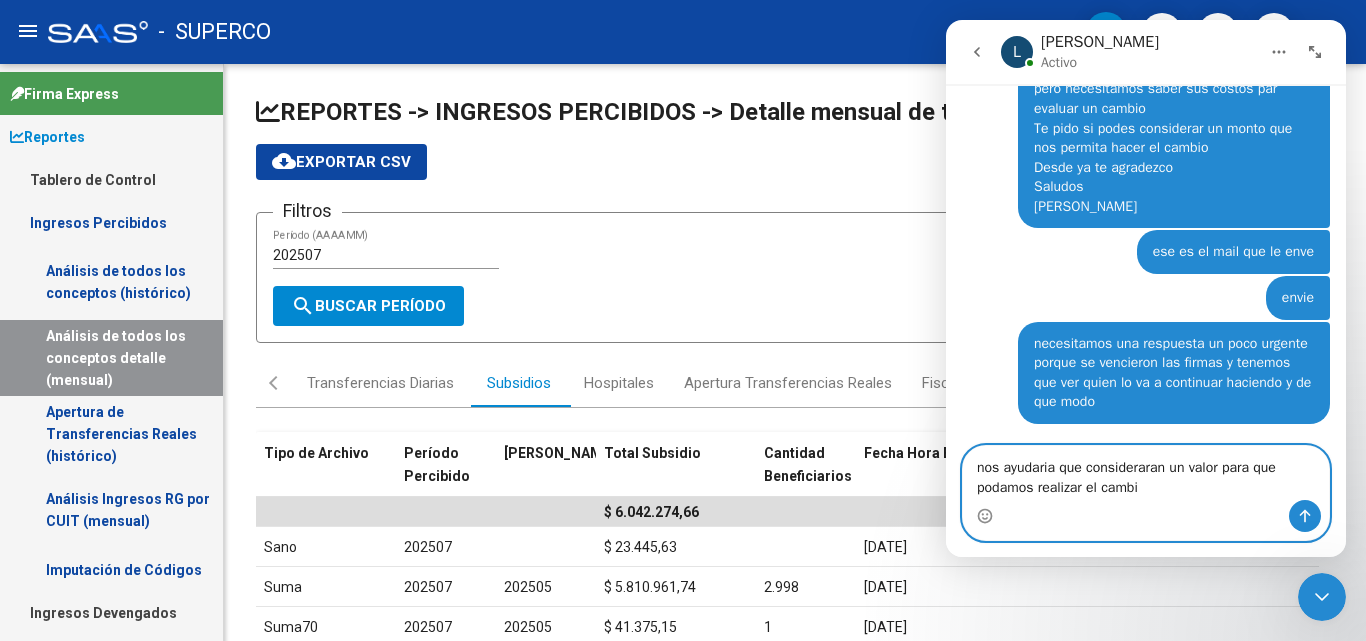 type on "nos ayudaria que consideraran un valor para que podamos realizar el cambio" 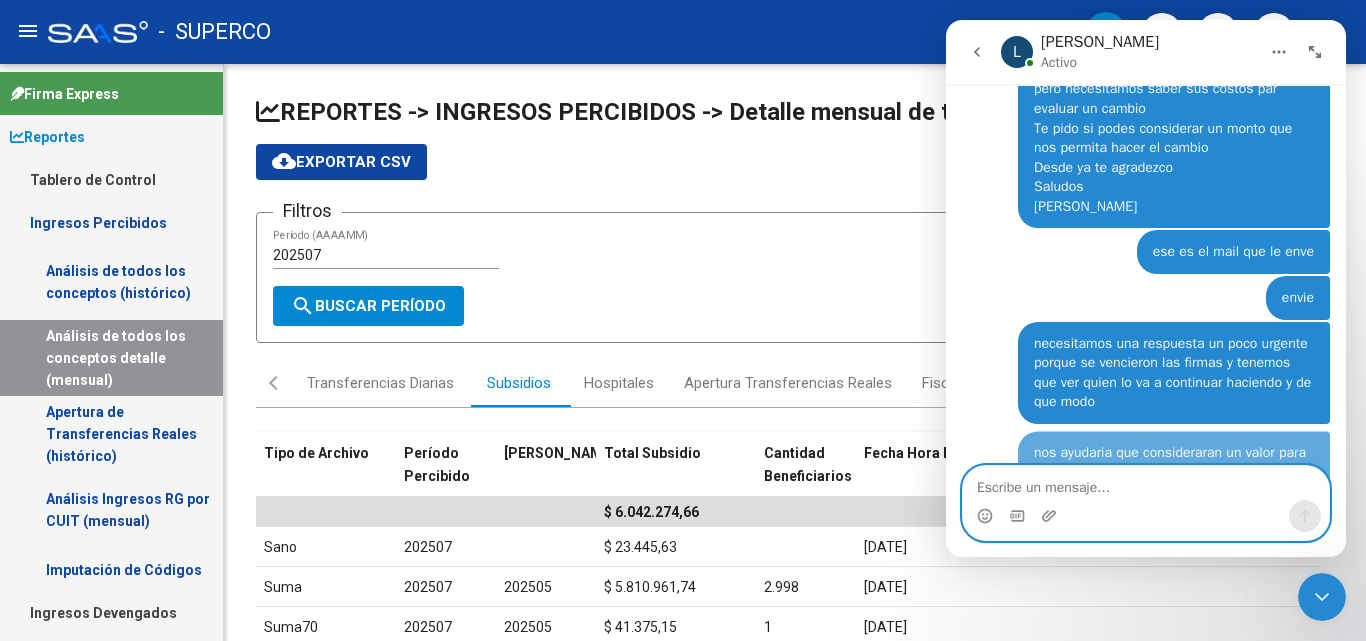 scroll, scrollTop: 571, scrollLeft: 0, axis: vertical 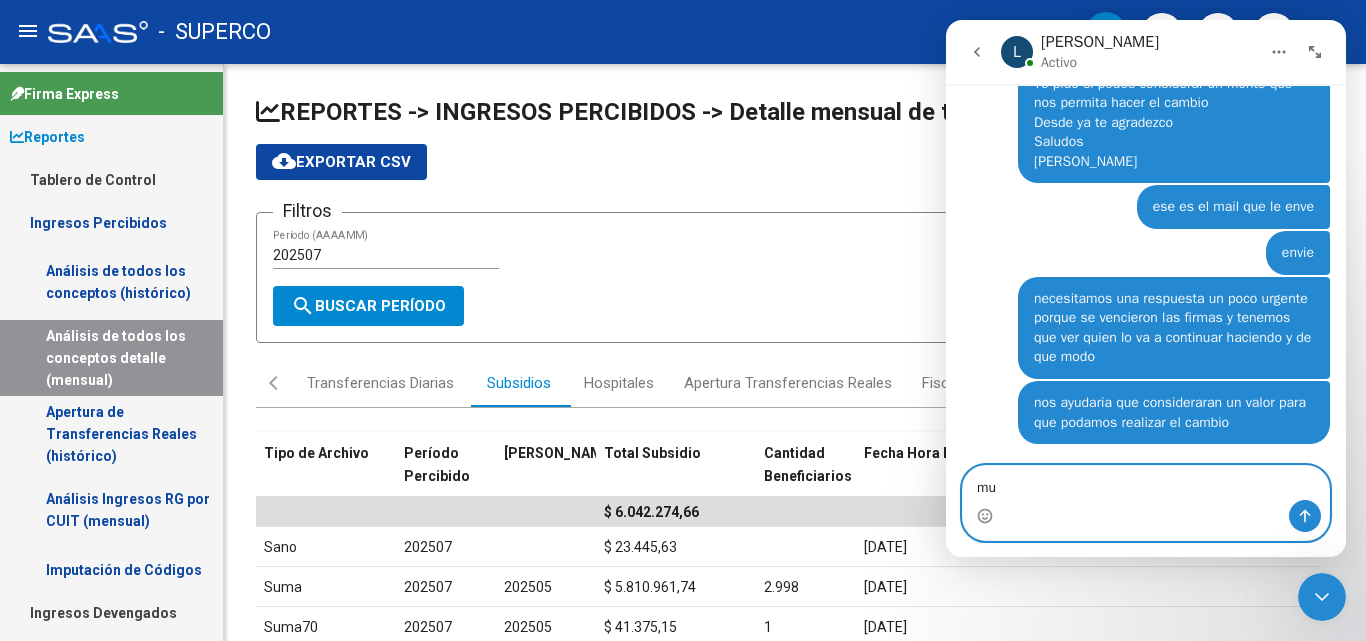 type on "m" 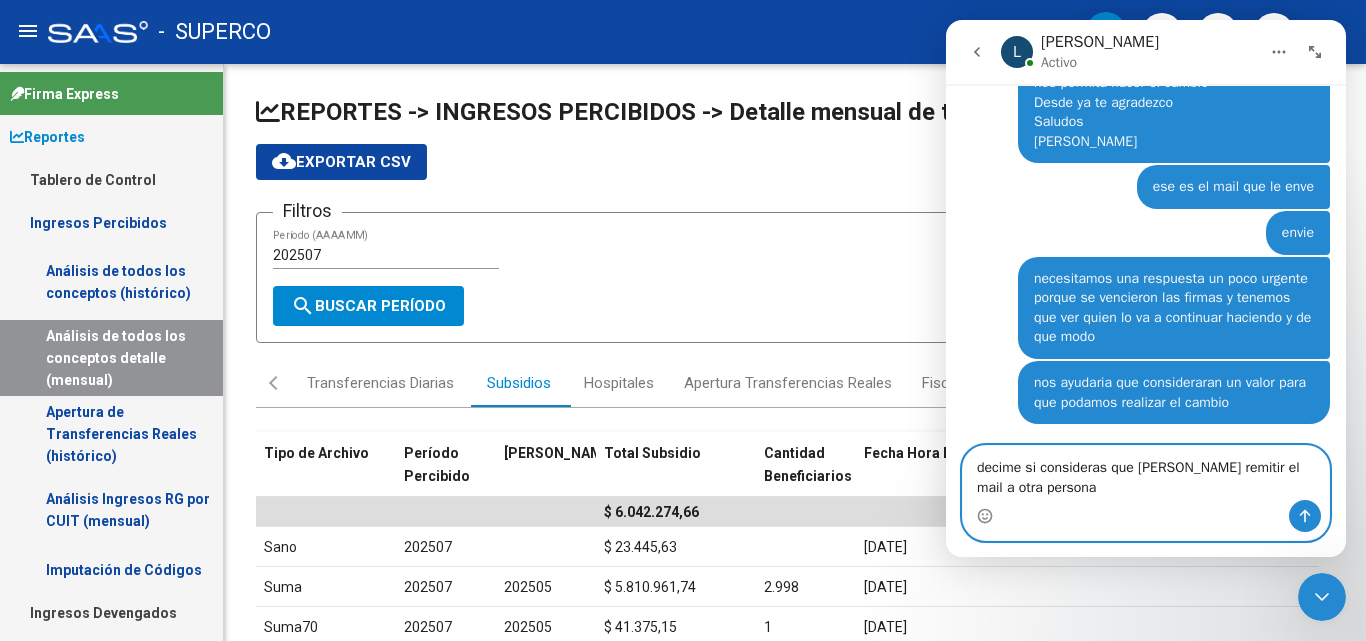 type on "decime si consideras que [PERSON_NAME] remitir el mail a otra persona" 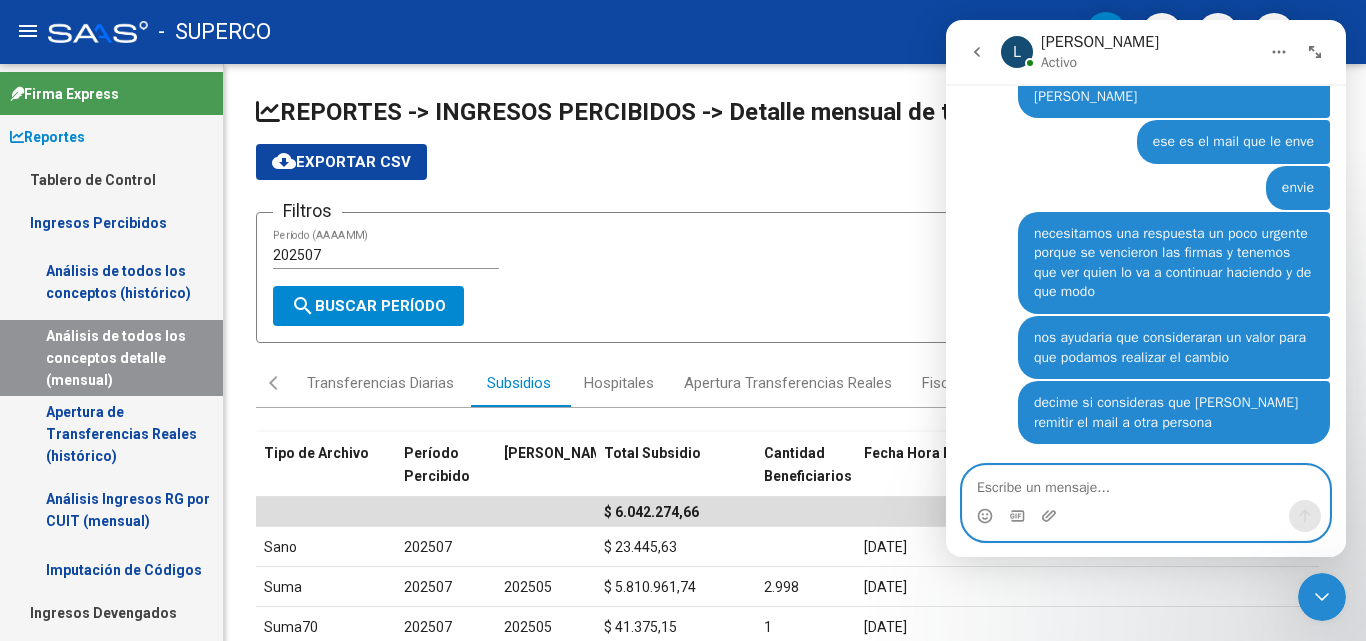 scroll, scrollTop: 636, scrollLeft: 0, axis: vertical 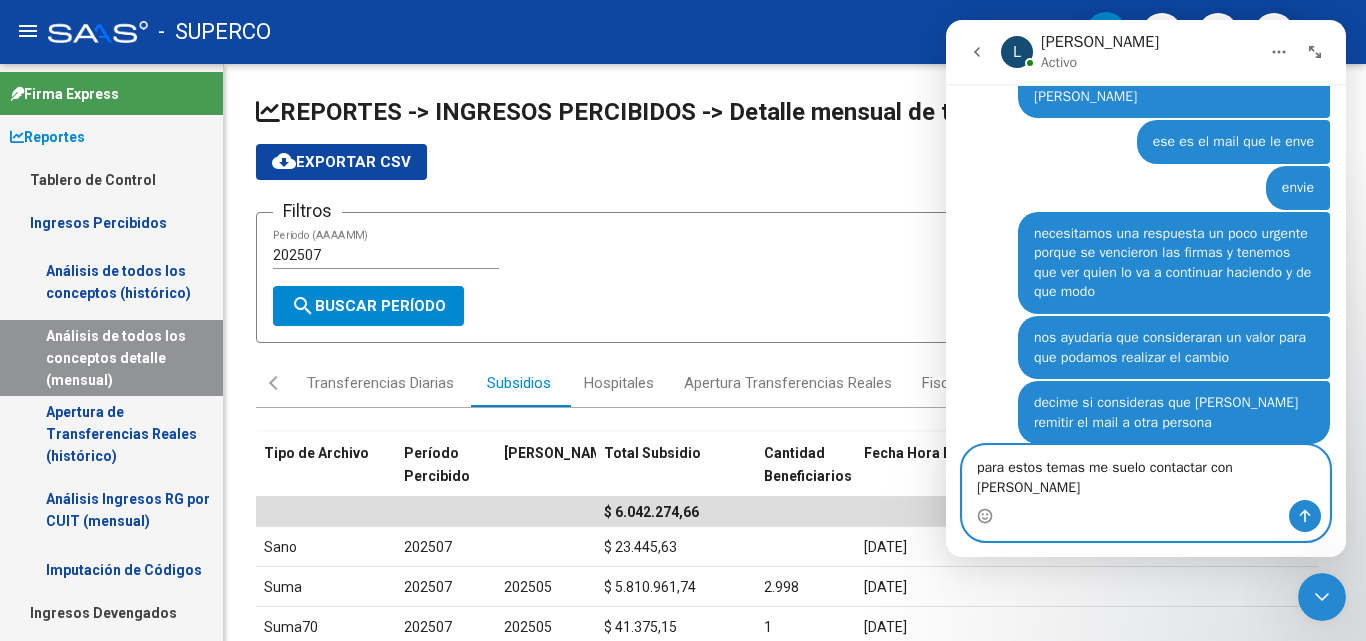 type on "para estos temas me suelo contactar con [PERSON_NAME]" 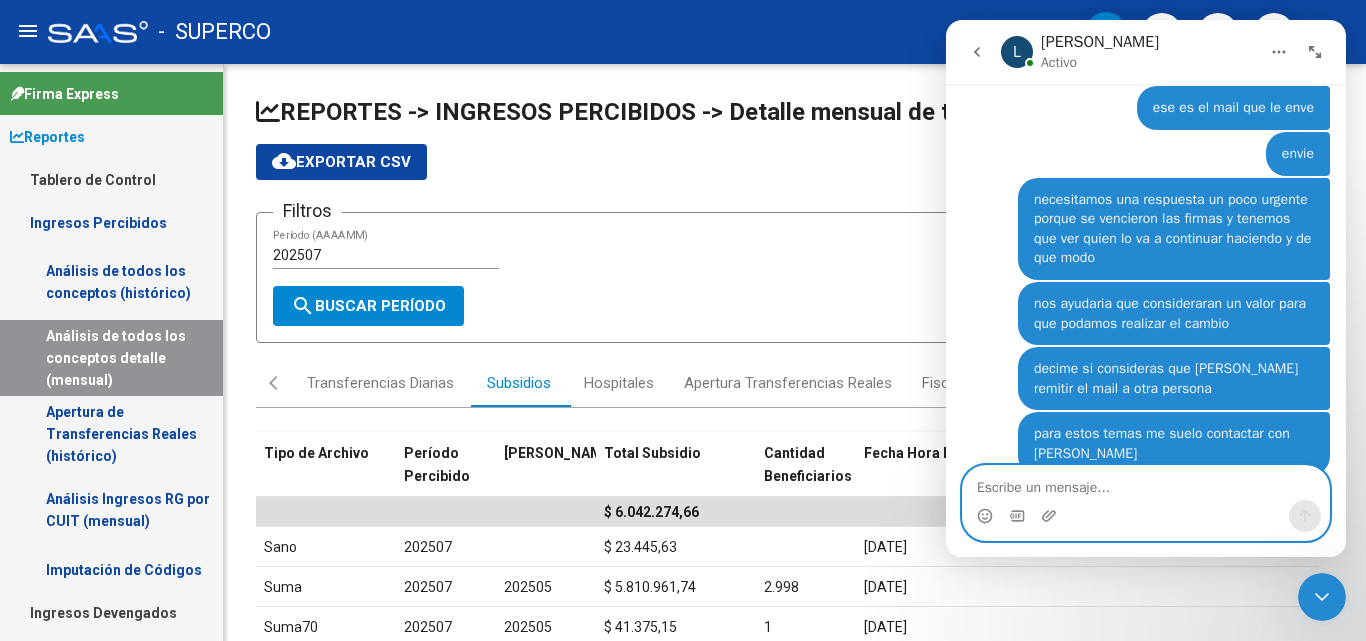 scroll, scrollTop: 702, scrollLeft: 0, axis: vertical 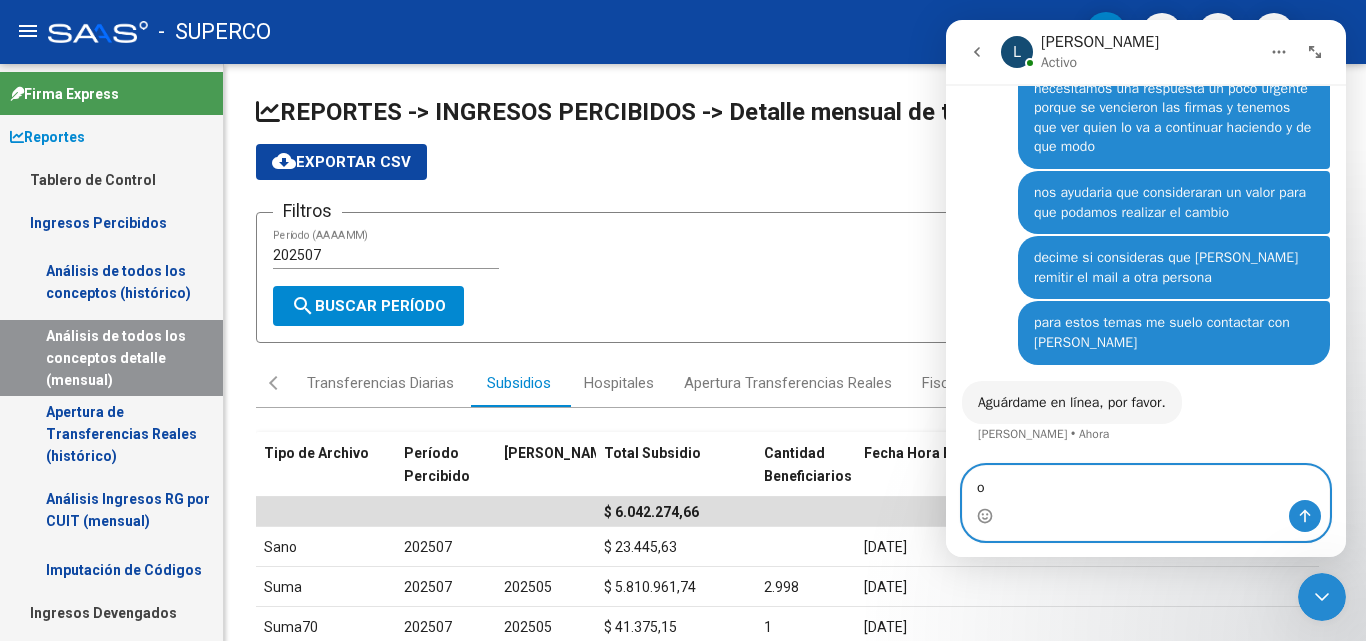 type on "ok" 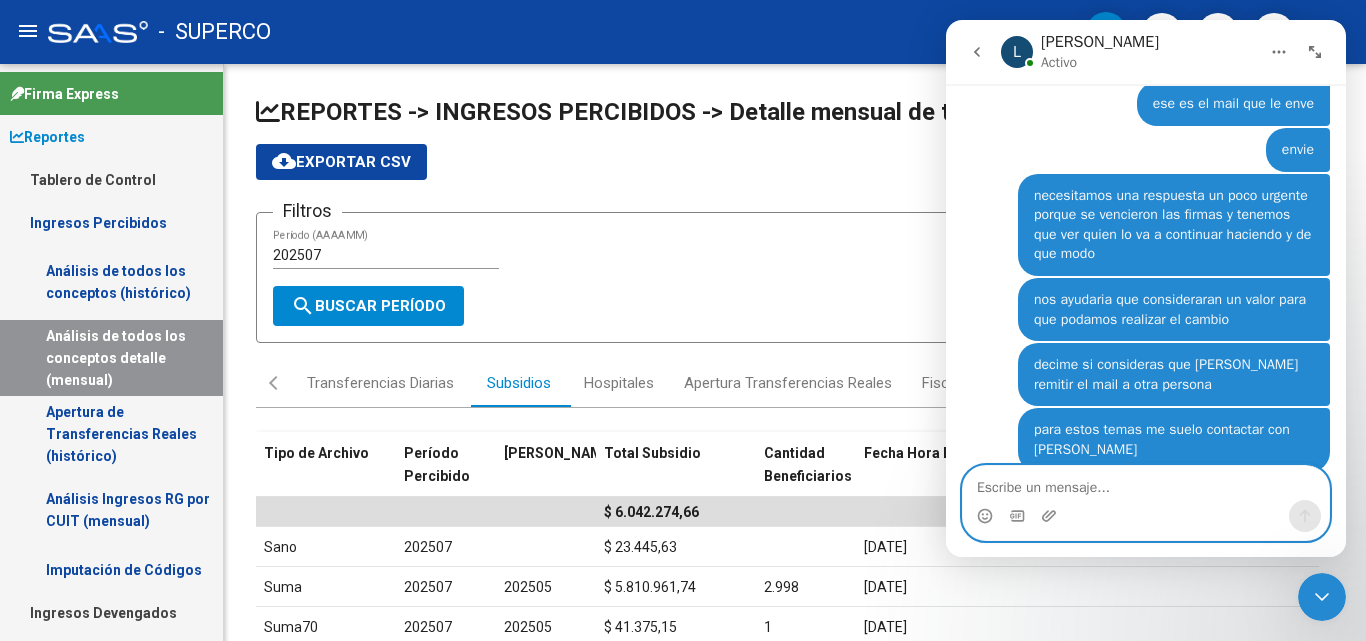 scroll, scrollTop: 621, scrollLeft: 0, axis: vertical 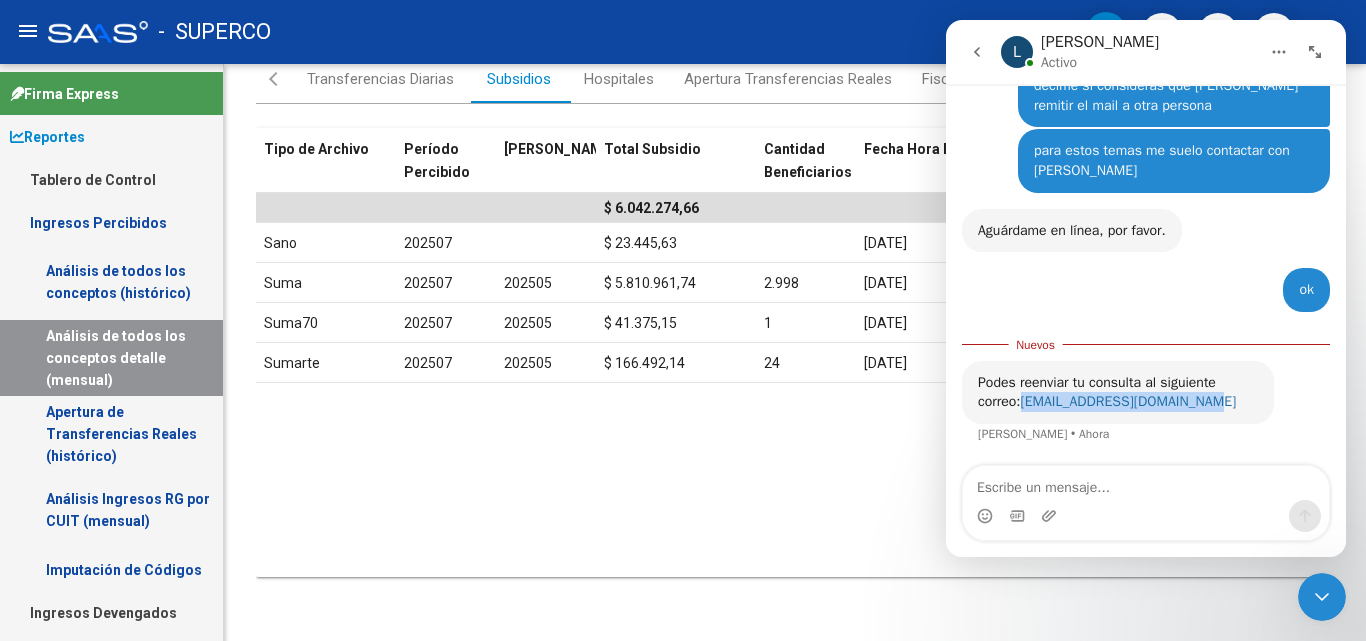 drag, startPoint x: 1206, startPoint y: 402, endPoint x: 1046, endPoint y: 410, distance: 160.19987 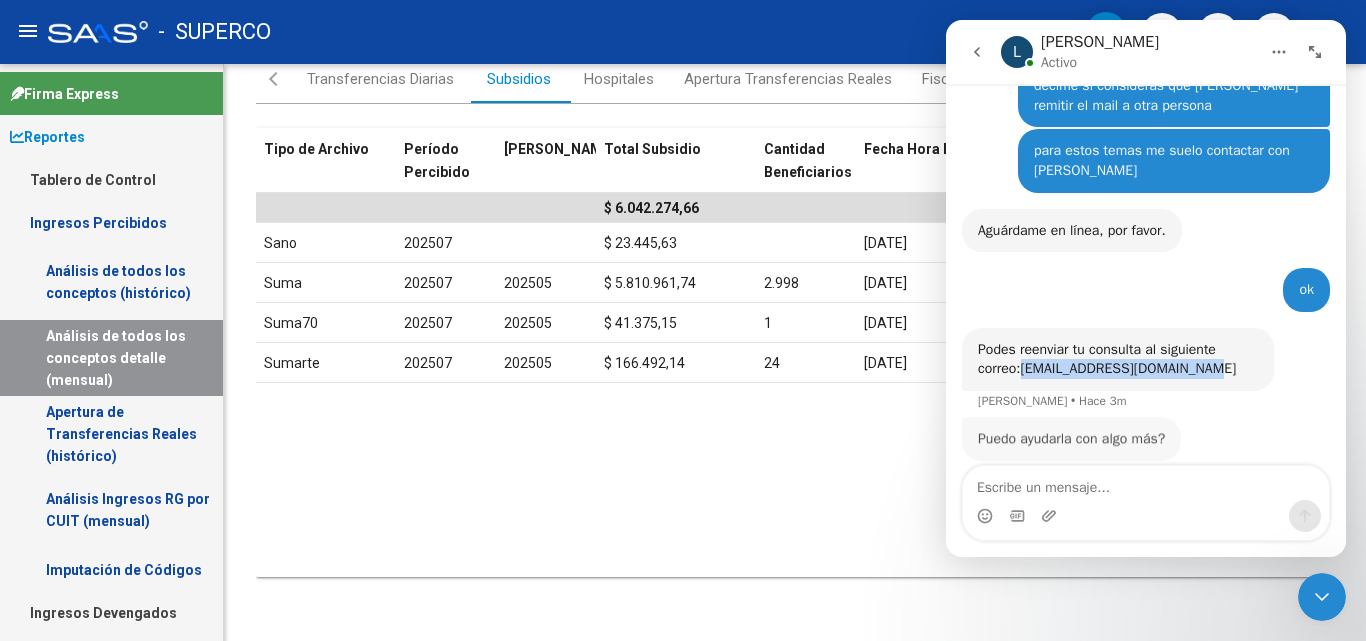 scroll, scrollTop: 966, scrollLeft: 0, axis: vertical 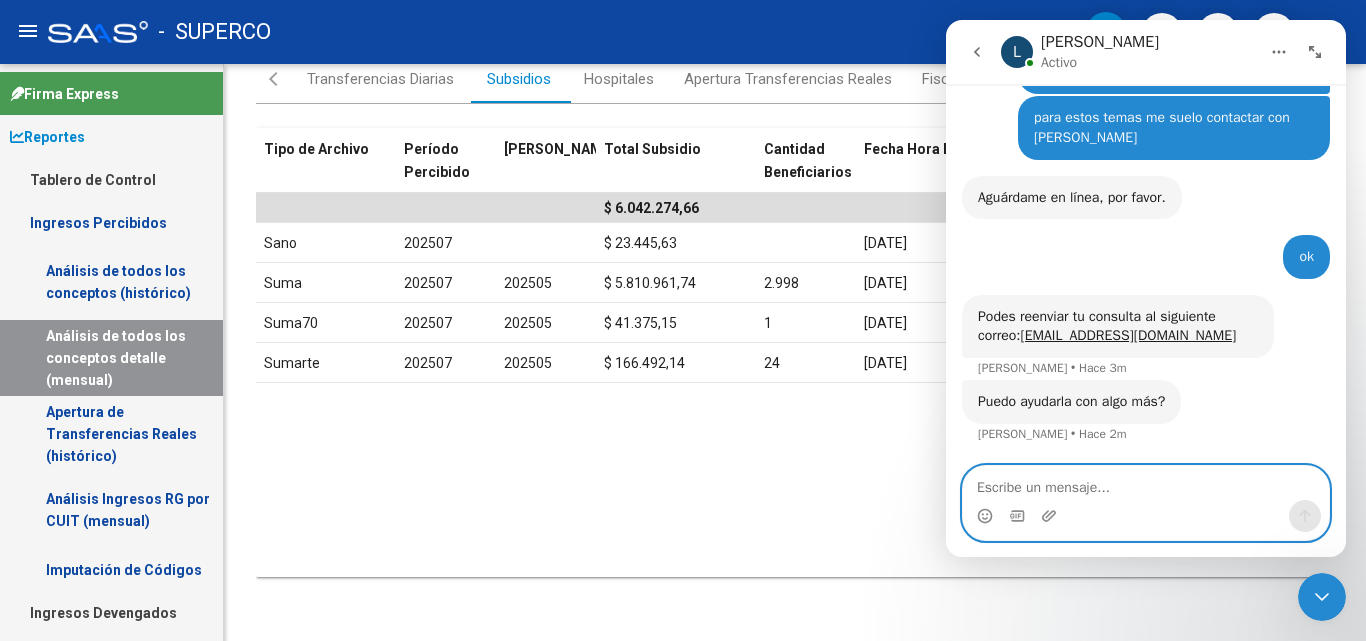 click at bounding box center (1146, 483) 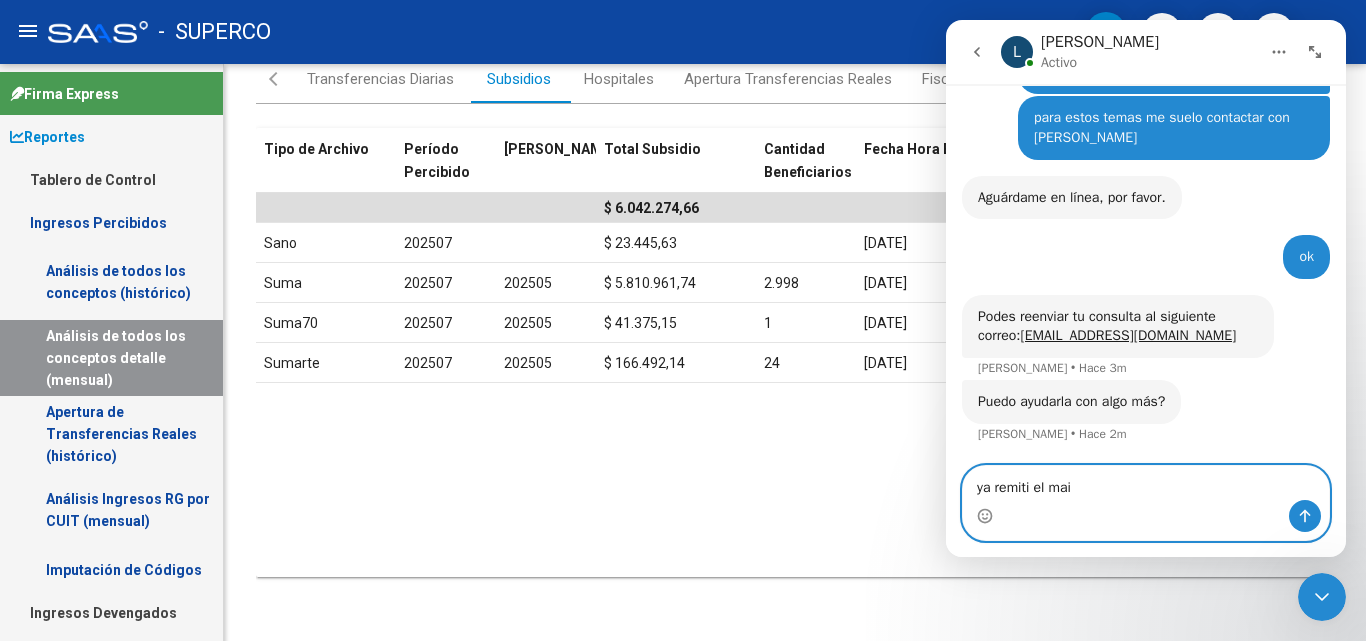 type on "ya remiti el mail" 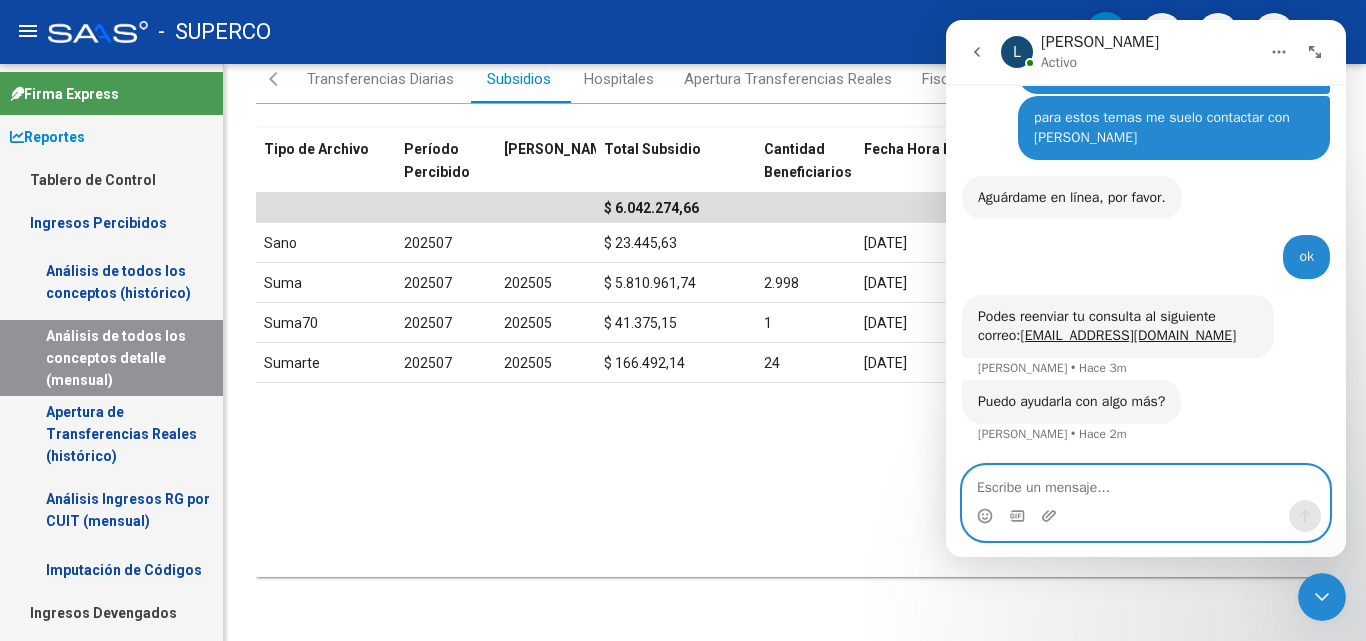 scroll, scrollTop: 1025, scrollLeft: 0, axis: vertical 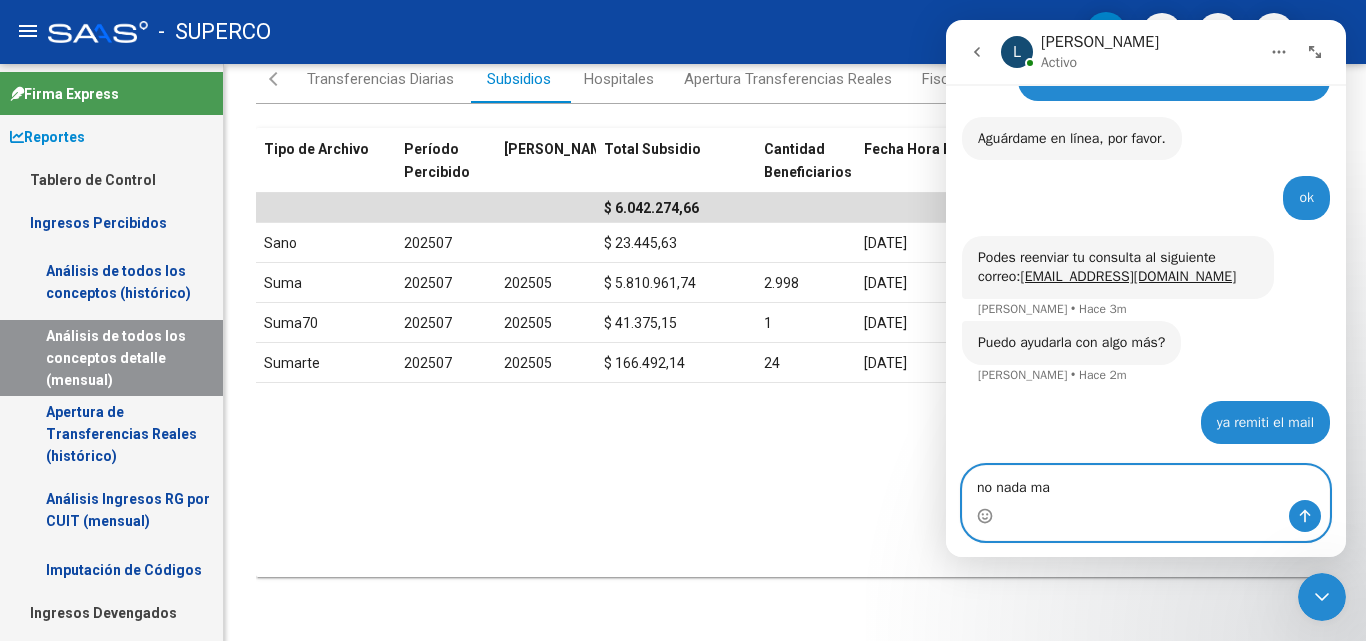 type on "no nada mas" 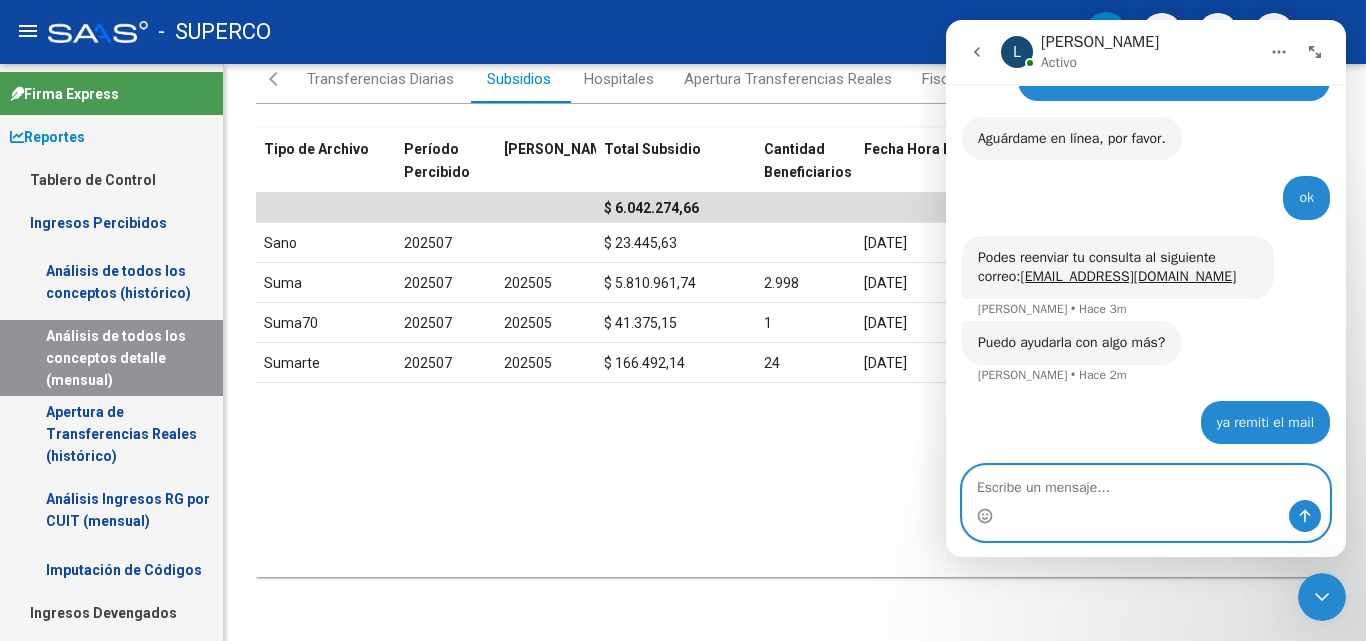 scroll, scrollTop: 1071, scrollLeft: 0, axis: vertical 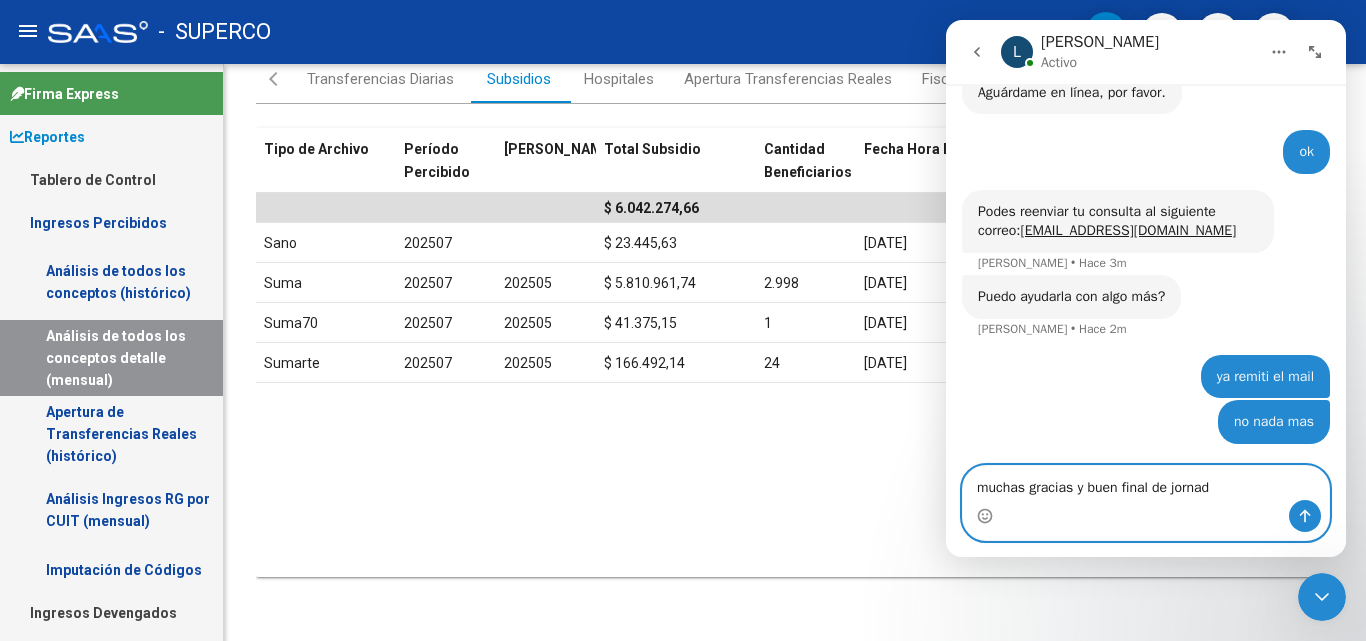 type on "muchas gracias y buen final de jornada" 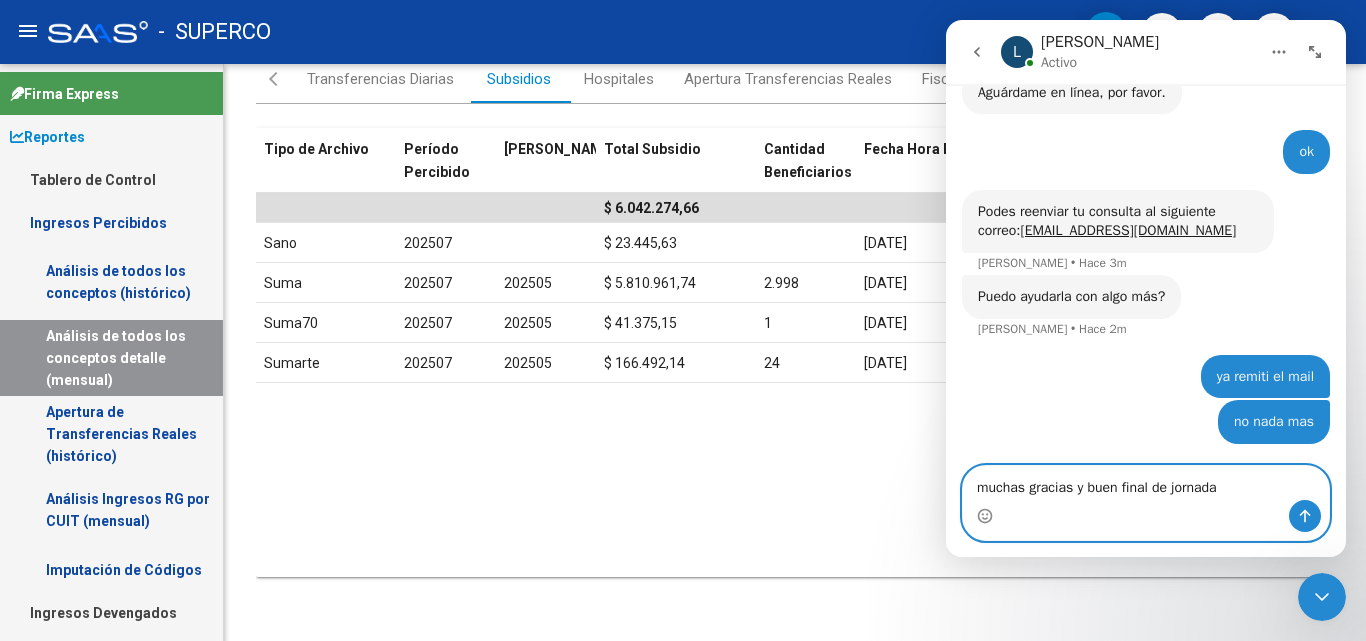 type 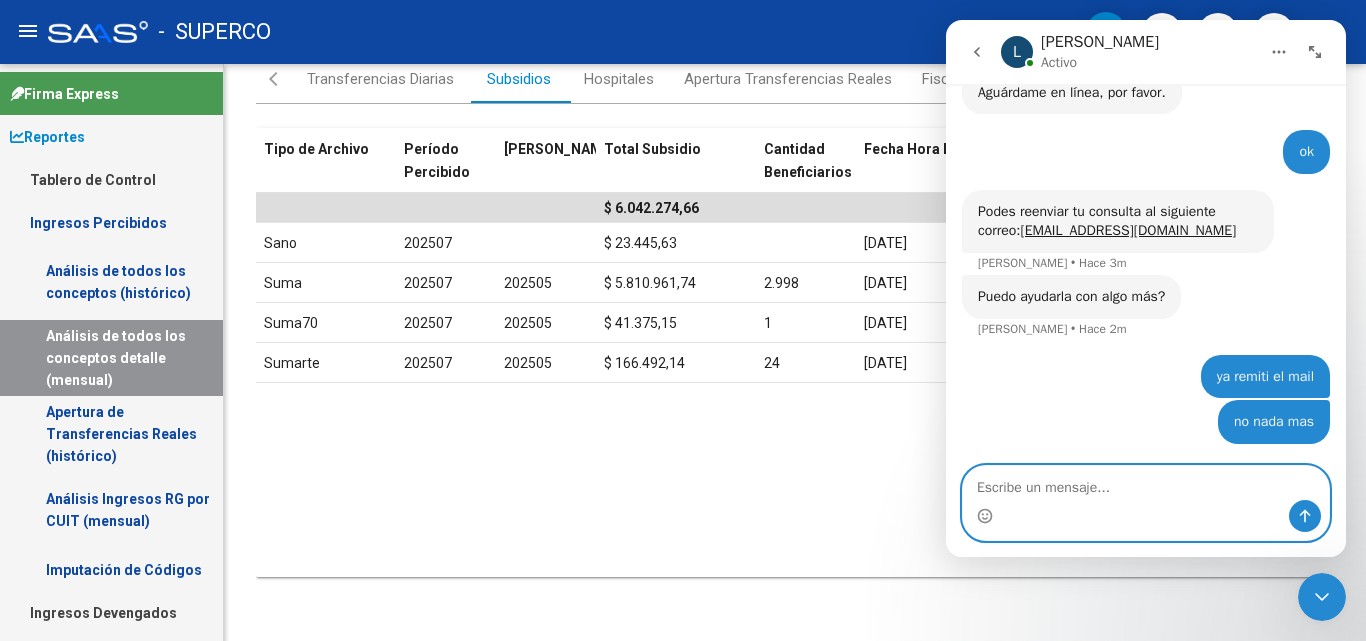 scroll, scrollTop: 1116, scrollLeft: 0, axis: vertical 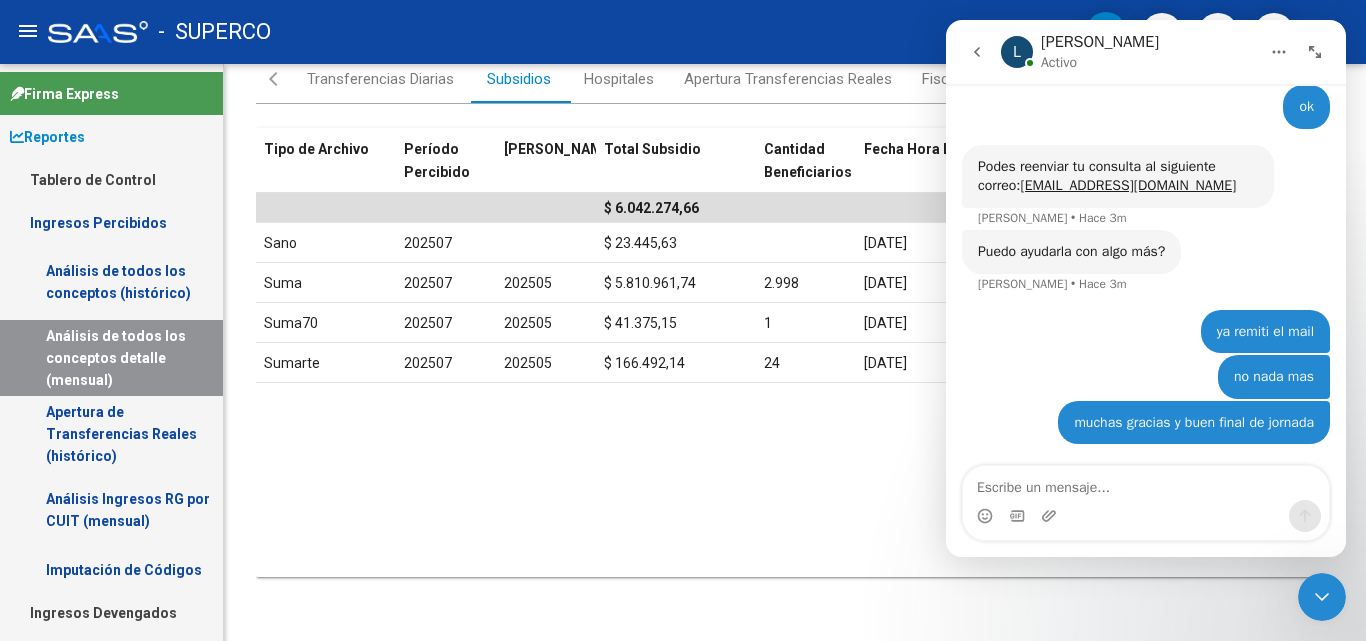 click 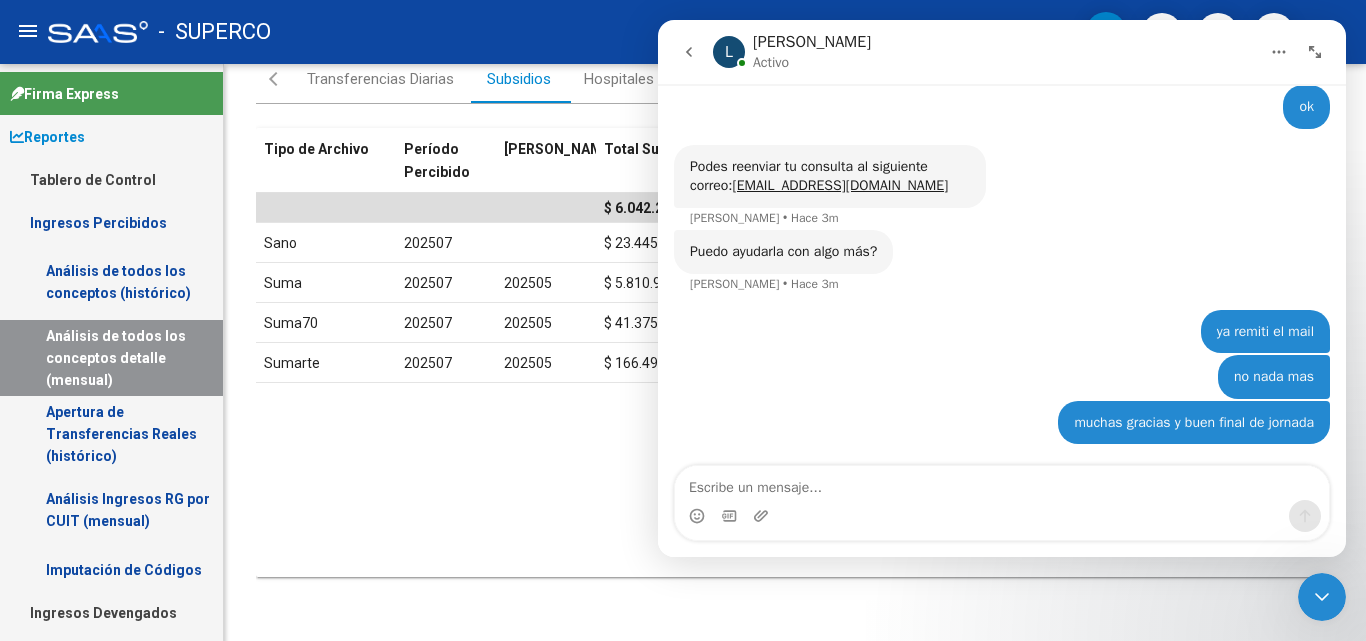 scroll, scrollTop: 860, scrollLeft: 0, axis: vertical 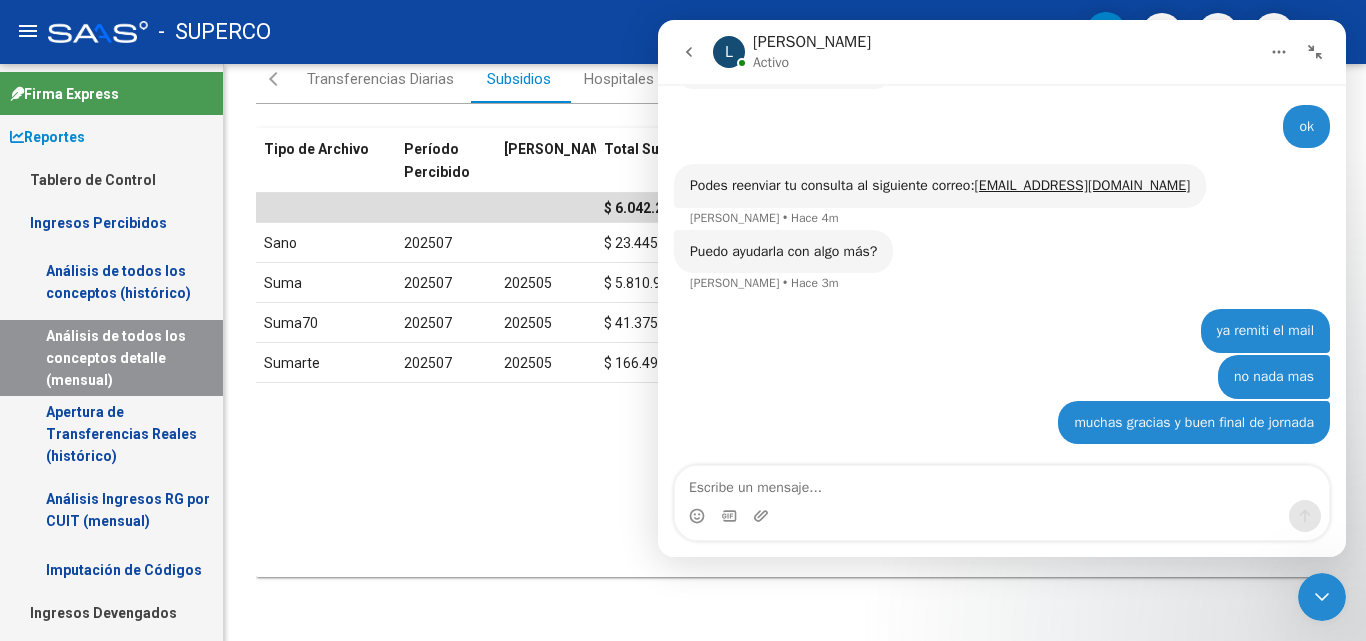 click at bounding box center (1315, 52) 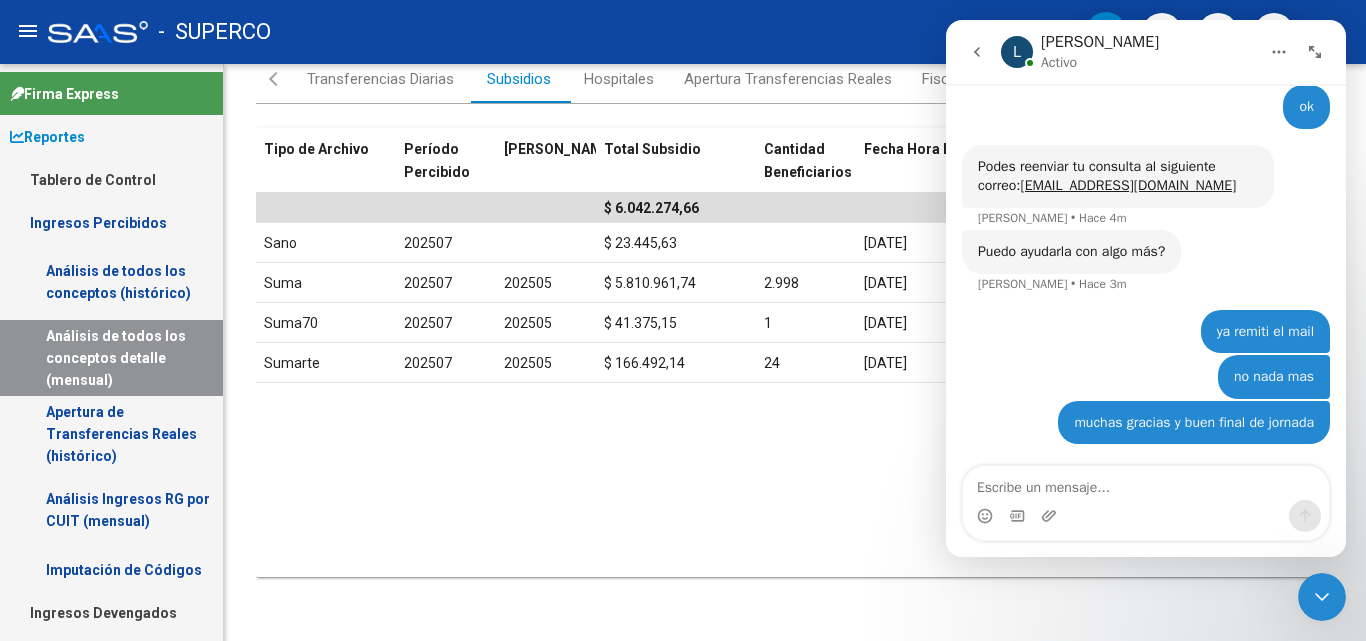 type 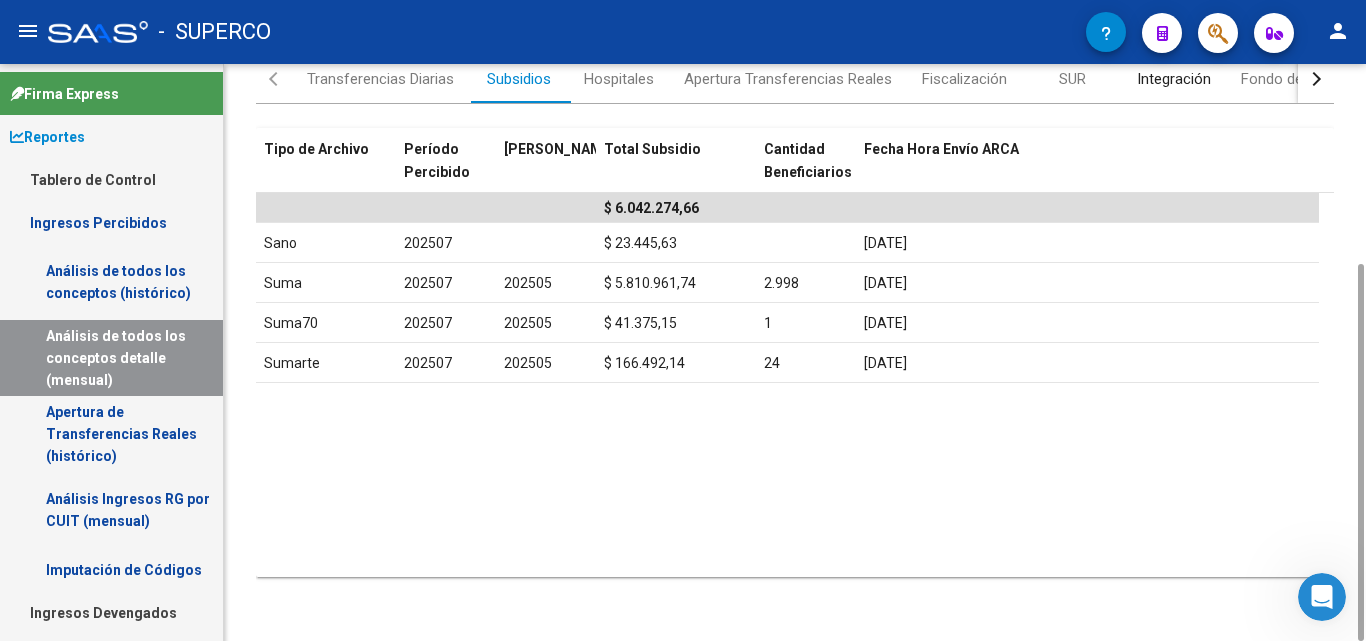 click on "Integración" at bounding box center (1174, 79) 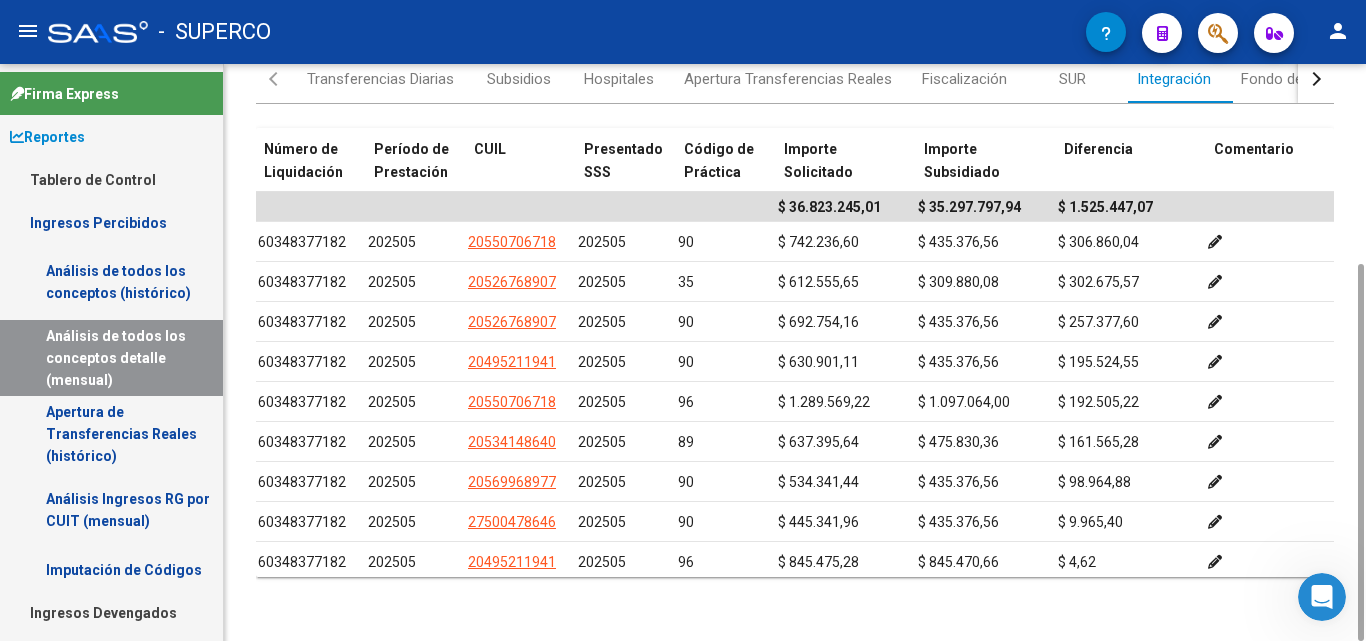 scroll, scrollTop: 0, scrollLeft: 0, axis: both 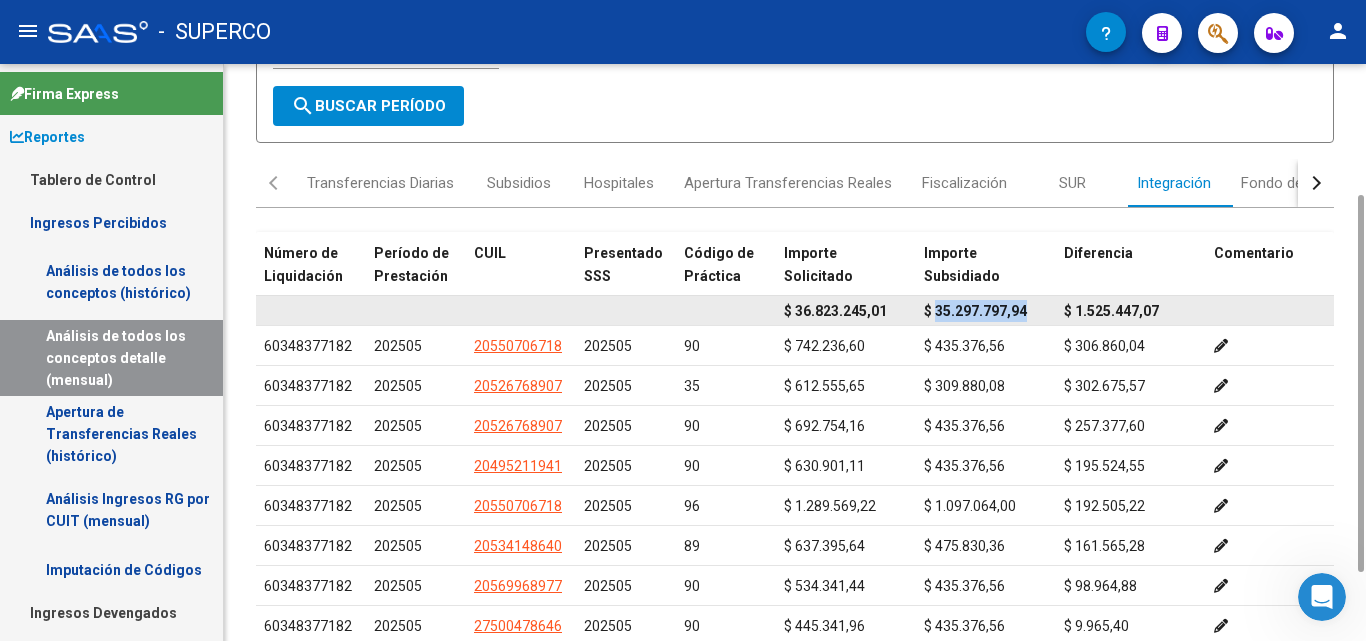 drag, startPoint x: 934, startPoint y: 308, endPoint x: 1035, endPoint y: 307, distance: 101.00495 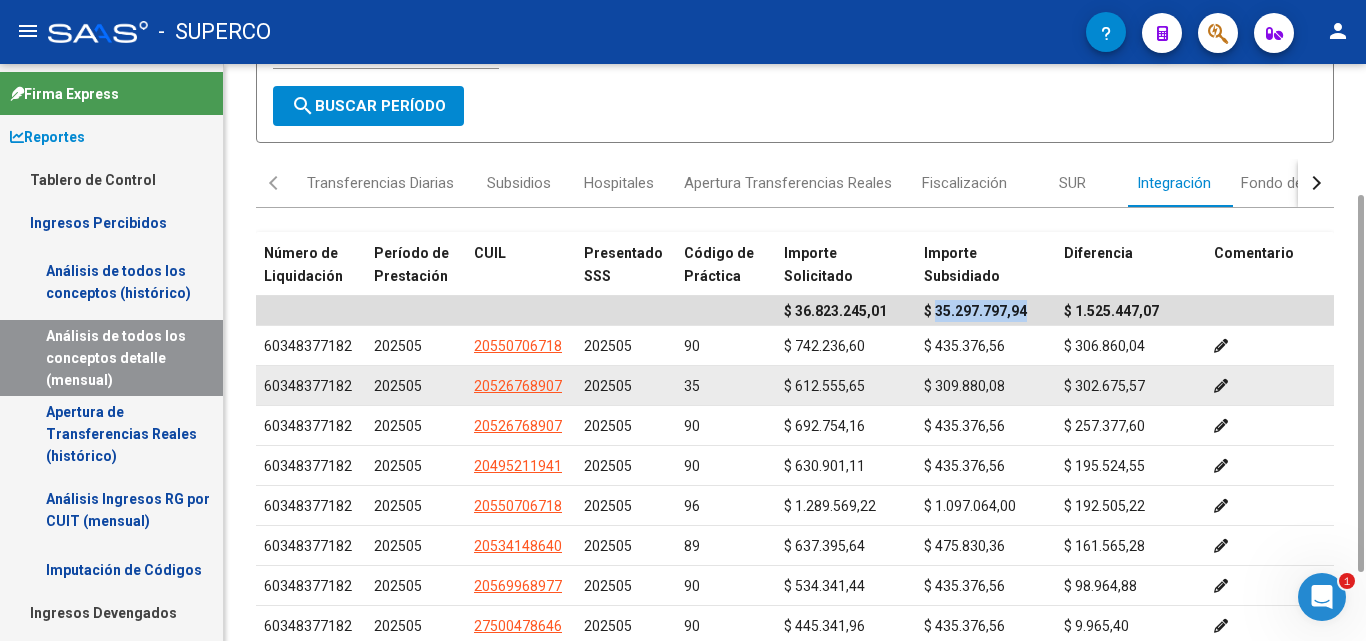 scroll, scrollTop: 1263, scrollLeft: 0, axis: vertical 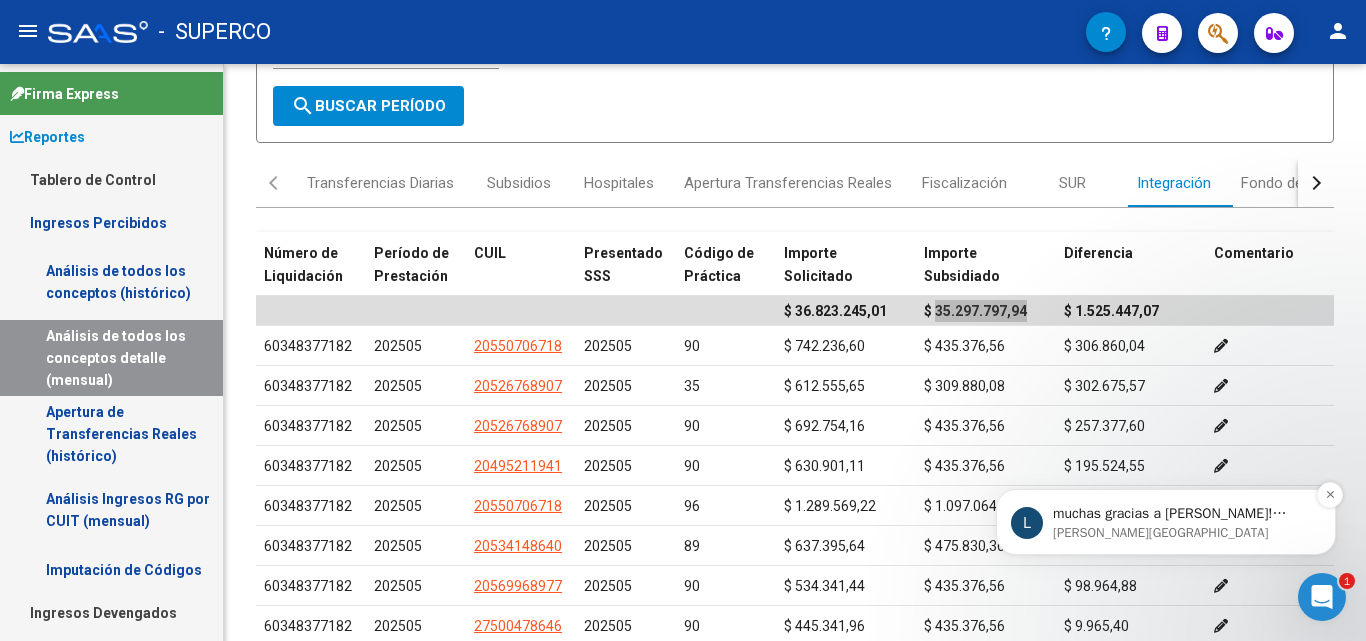 click on "[PERSON_NAME][GEOGRAPHIC_DATA]" at bounding box center (1182, 533) 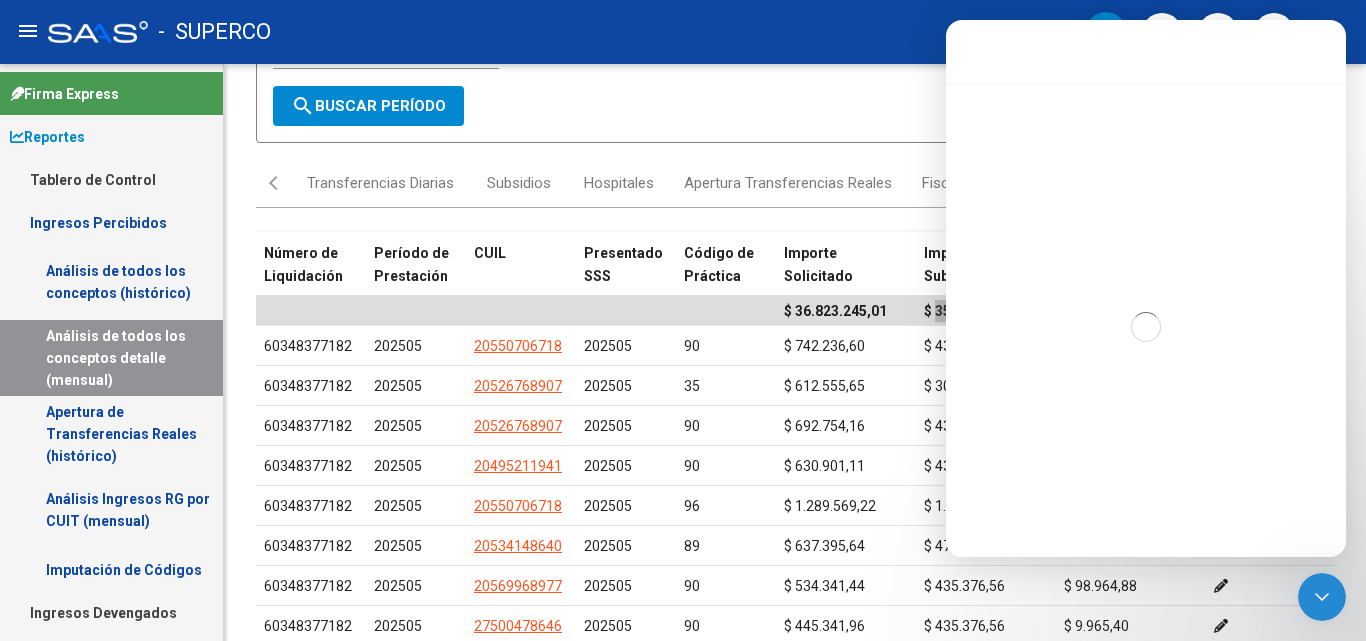 scroll, scrollTop: 3, scrollLeft: 0, axis: vertical 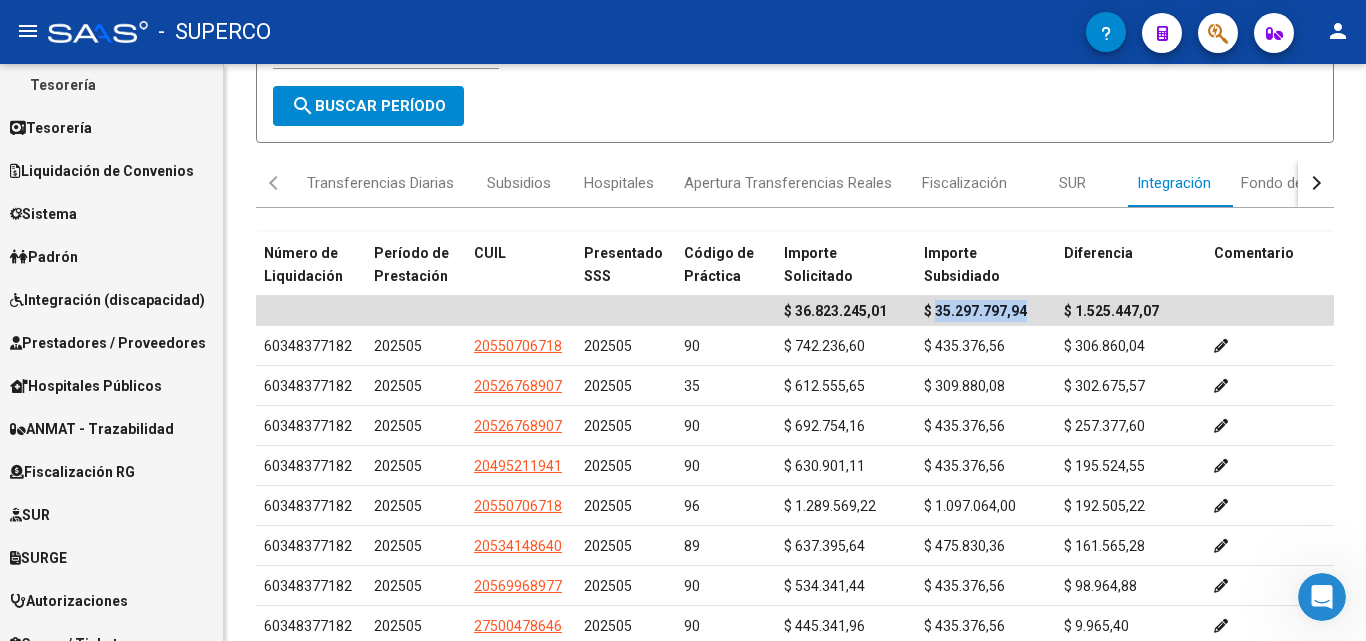 click on "Prestadores / Proveedores" at bounding box center [108, 343] 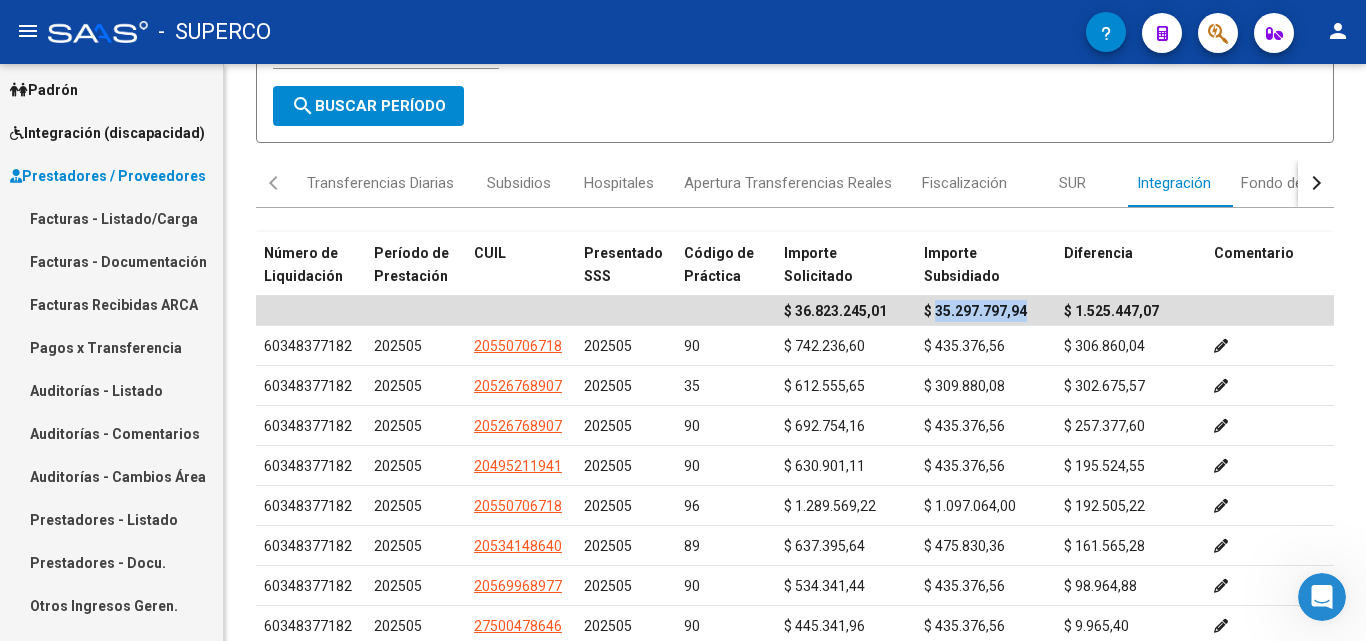 scroll, scrollTop: 178, scrollLeft: 0, axis: vertical 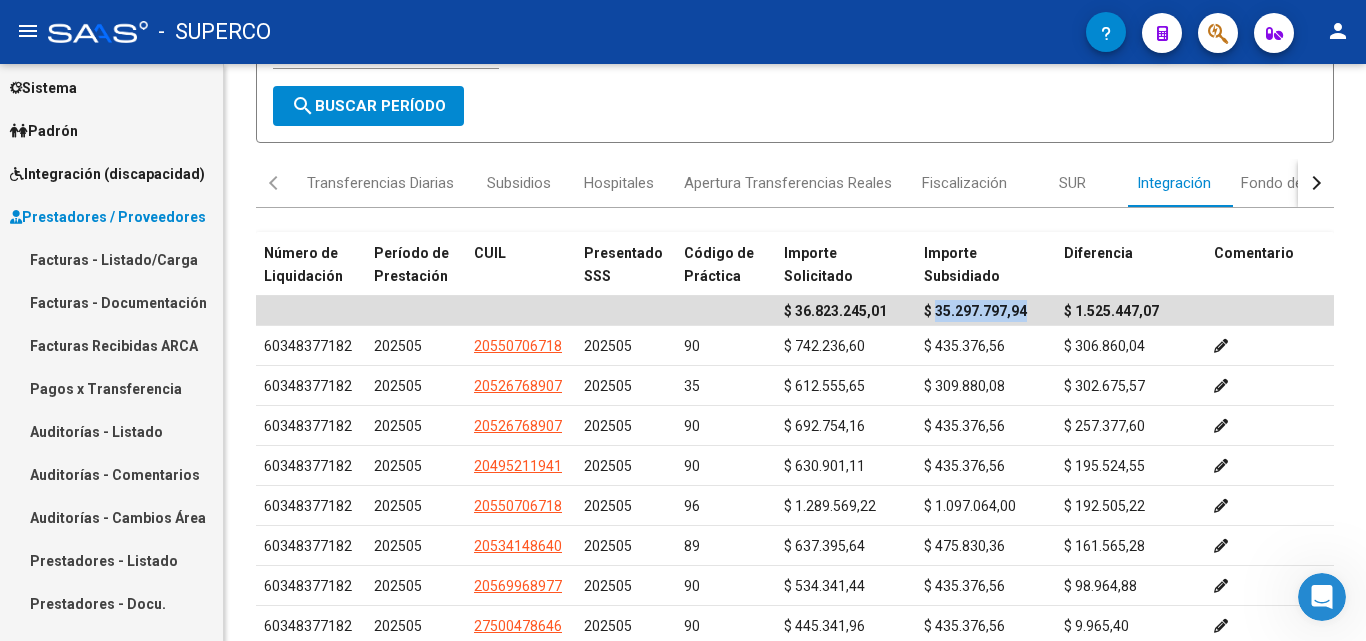 click on "Facturas - Listado/Carga" at bounding box center (111, 259) 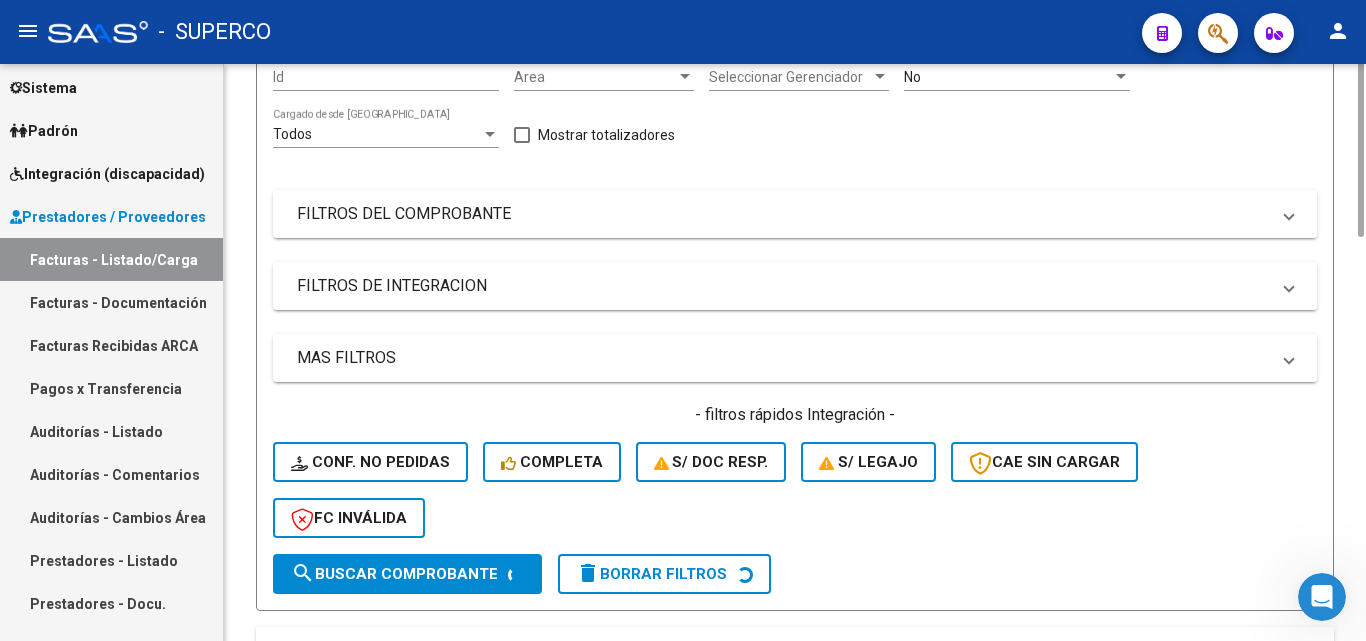 scroll, scrollTop: 0, scrollLeft: 0, axis: both 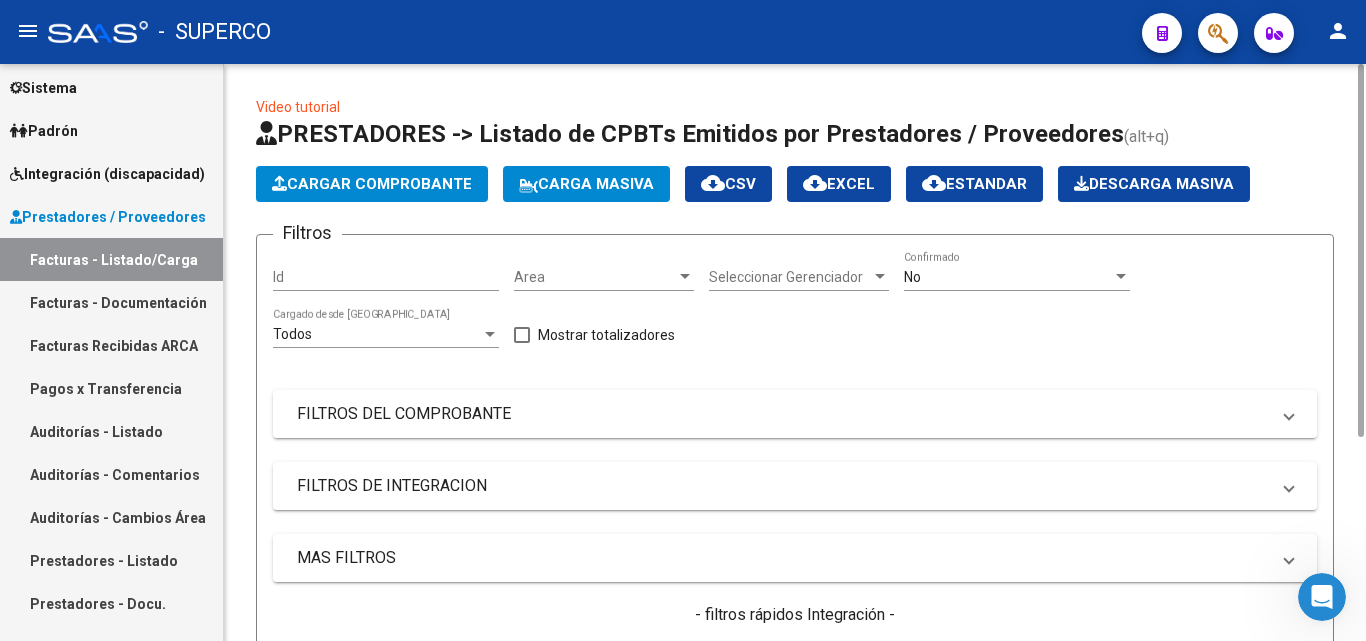 click on "Seleccionar Gerenciador Seleccionar Gerenciador" 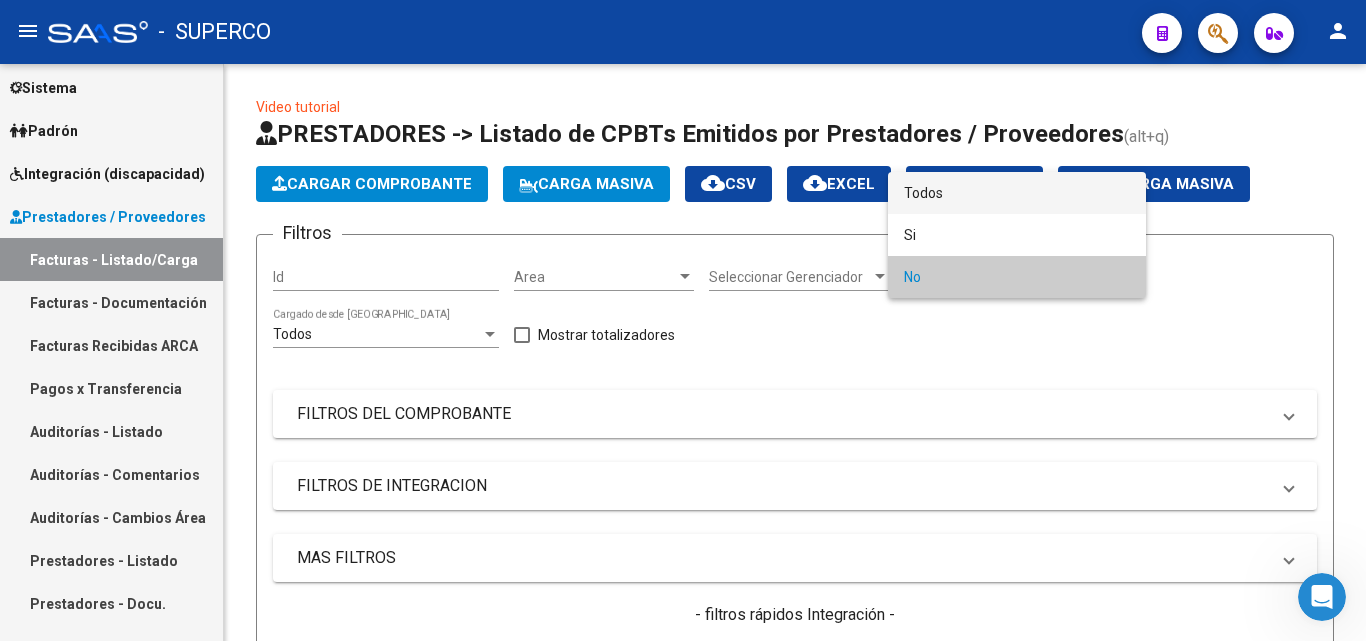 click on "Todos" at bounding box center [1017, 193] 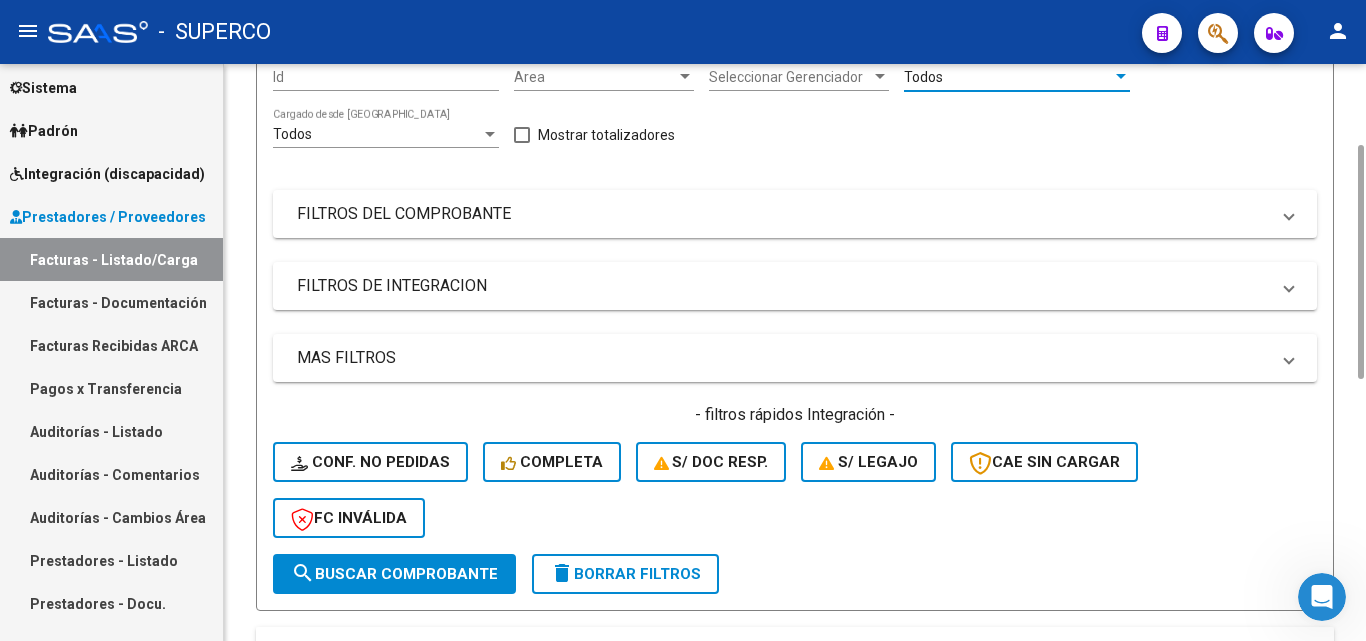 scroll, scrollTop: 600, scrollLeft: 0, axis: vertical 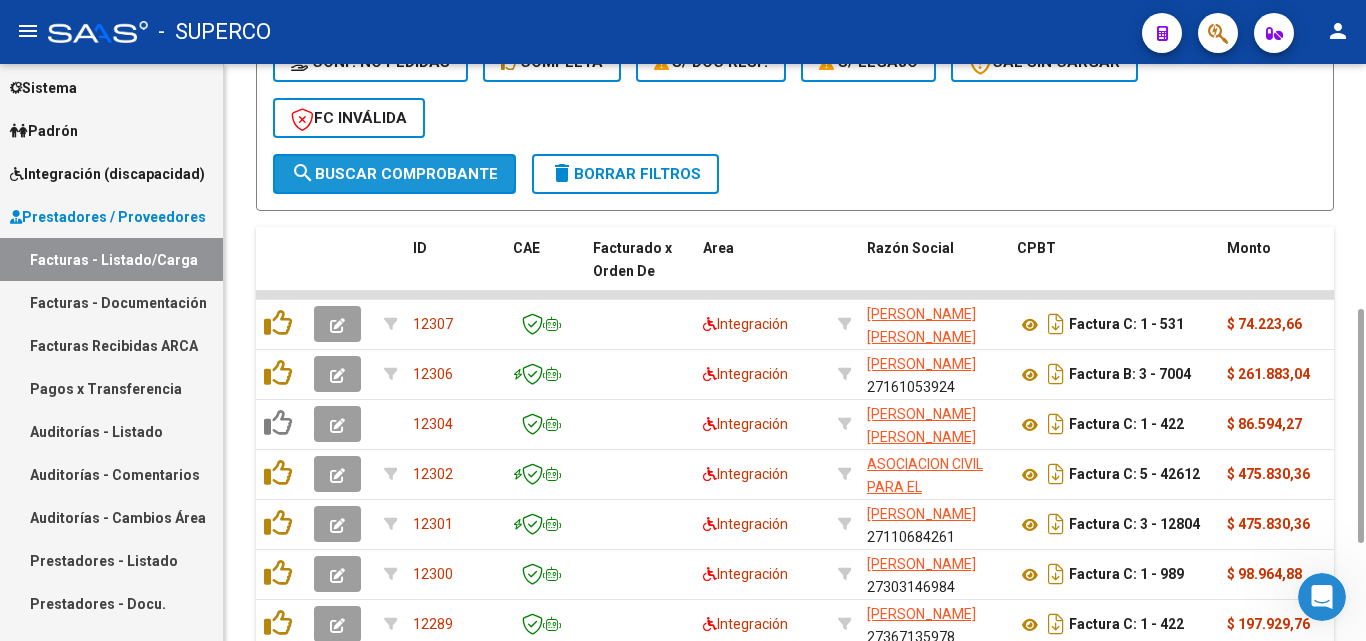 click on "search  Buscar Comprobante" 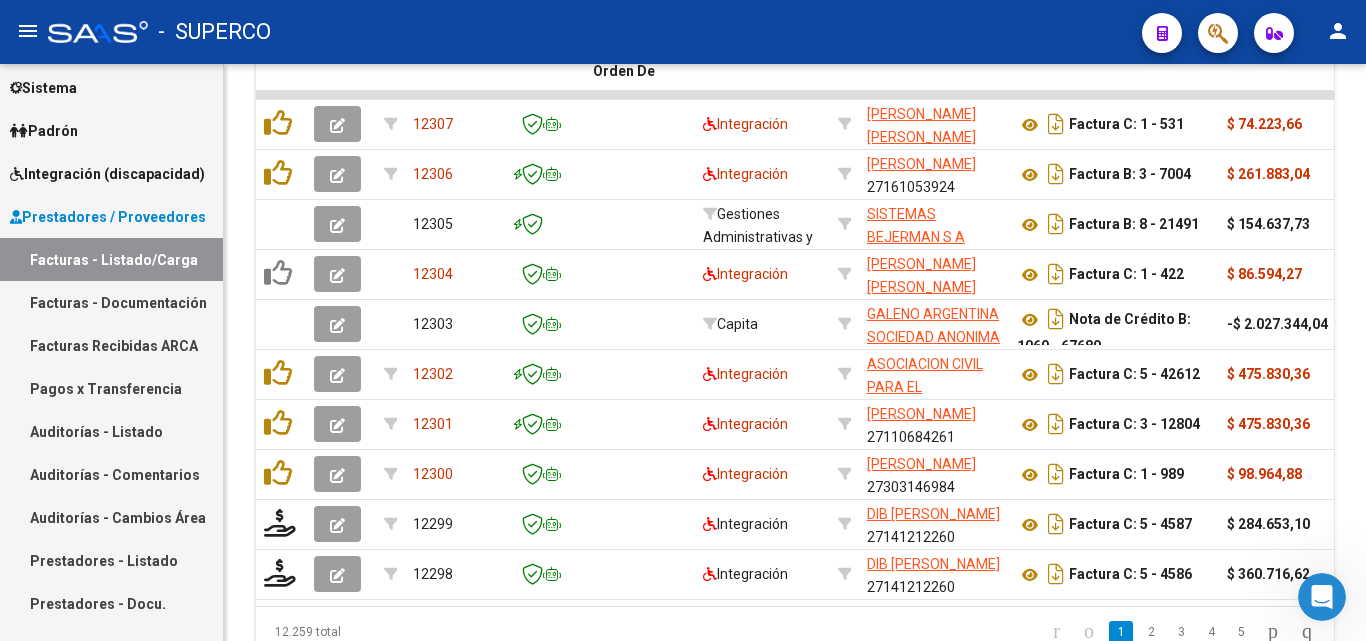 scroll, scrollTop: 0, scrollLeft: 0, axis: both 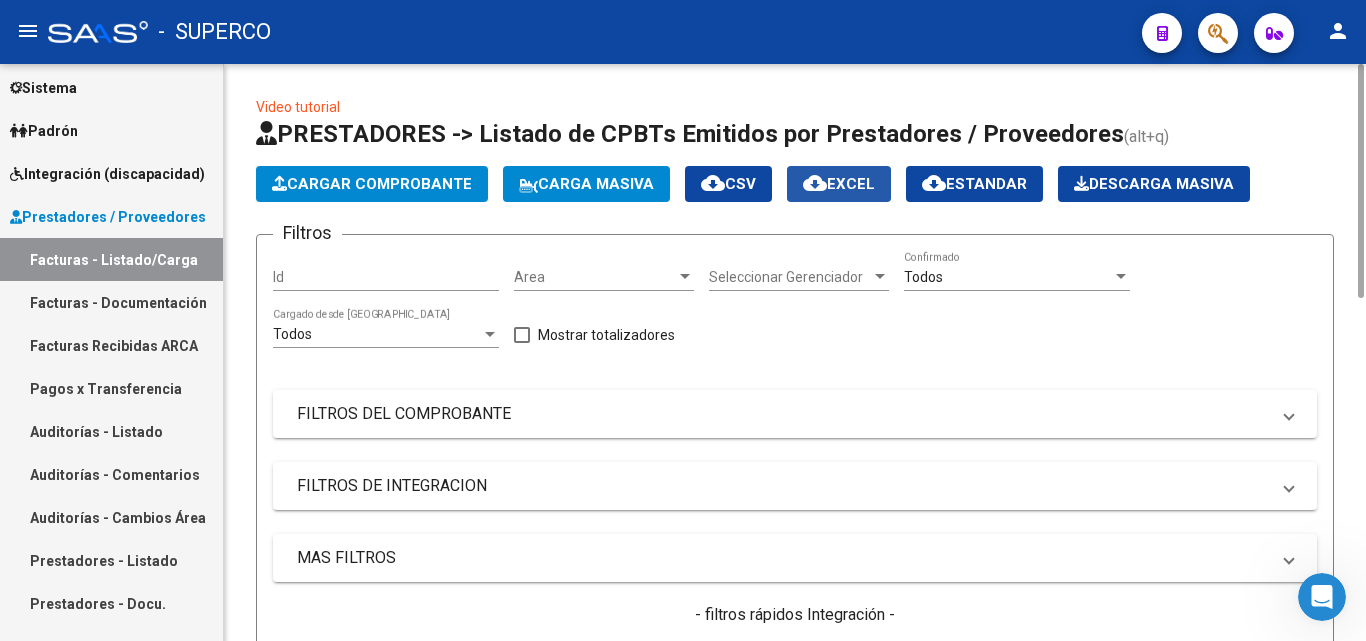 click on "cloud_download  EXCEL" 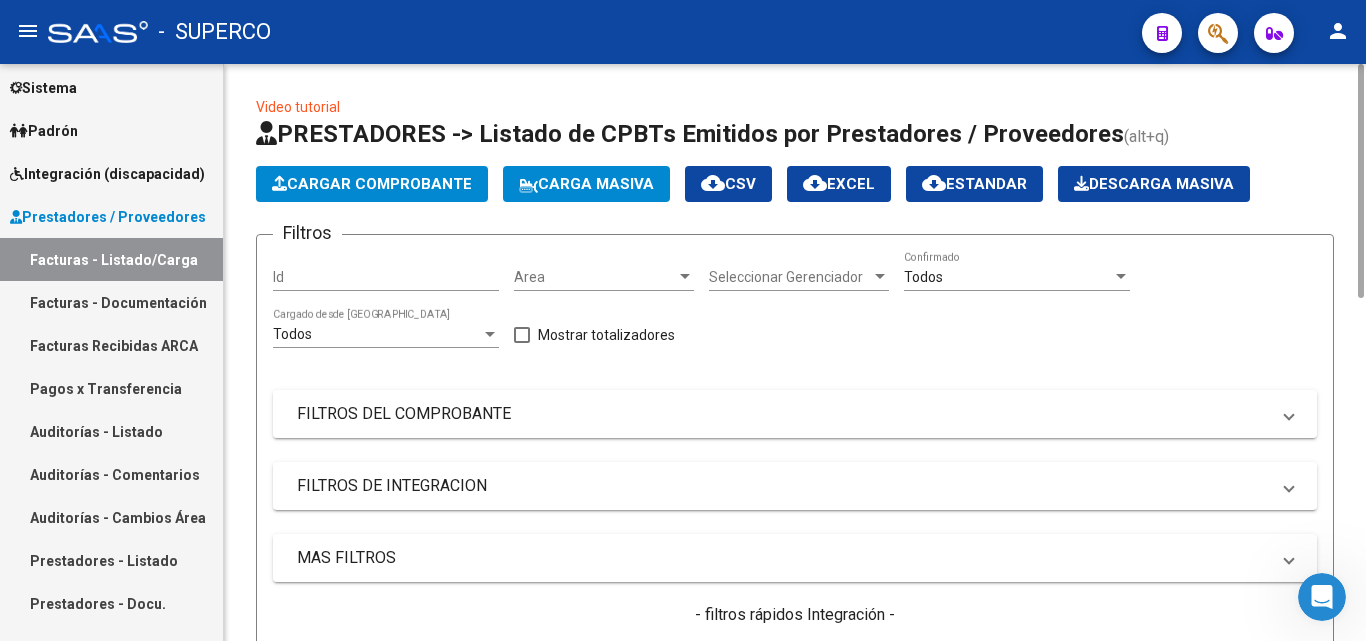 click on "Todos" at bounding box center [1008, 277] 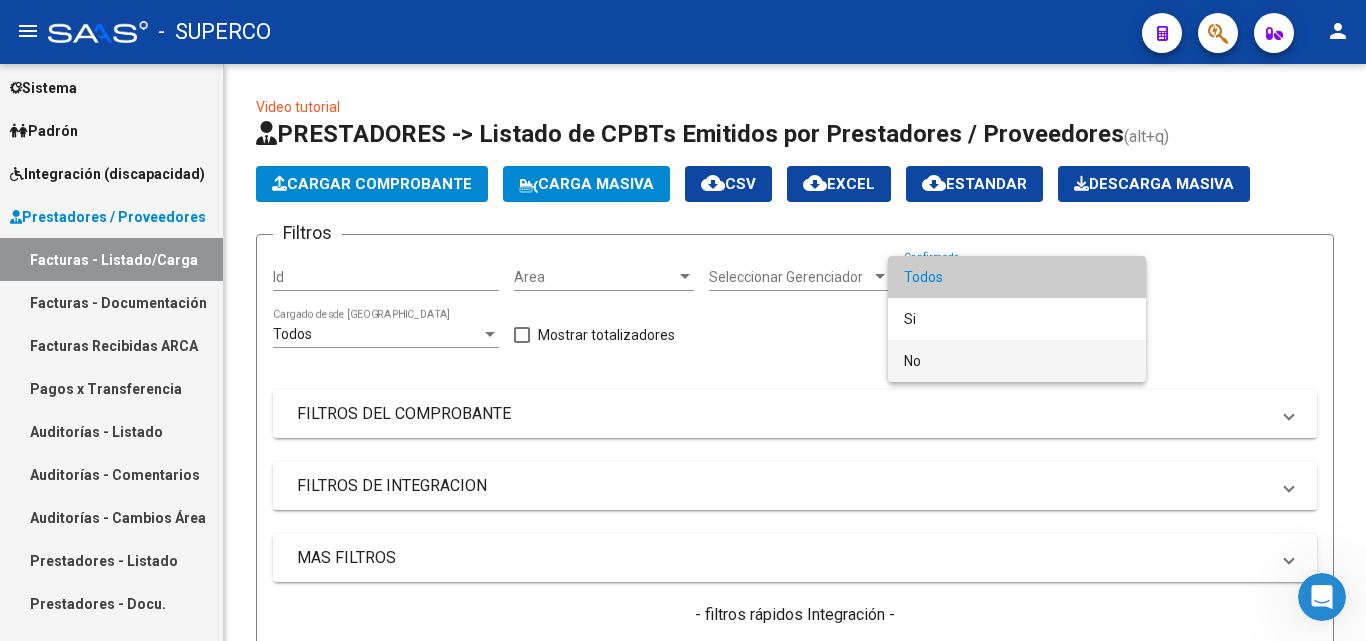 click on "No" at bounding box center [1017, 361] 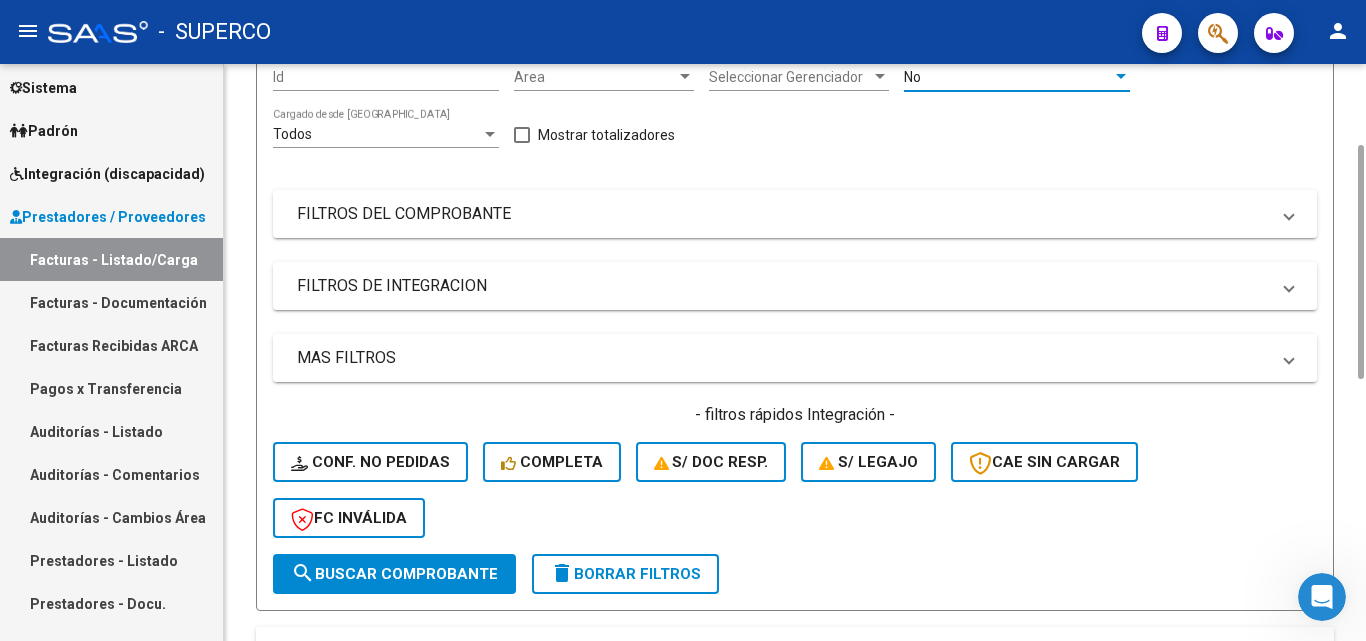 scroll, scrollTop: 400, scrollLeft: 0, axis: vertical 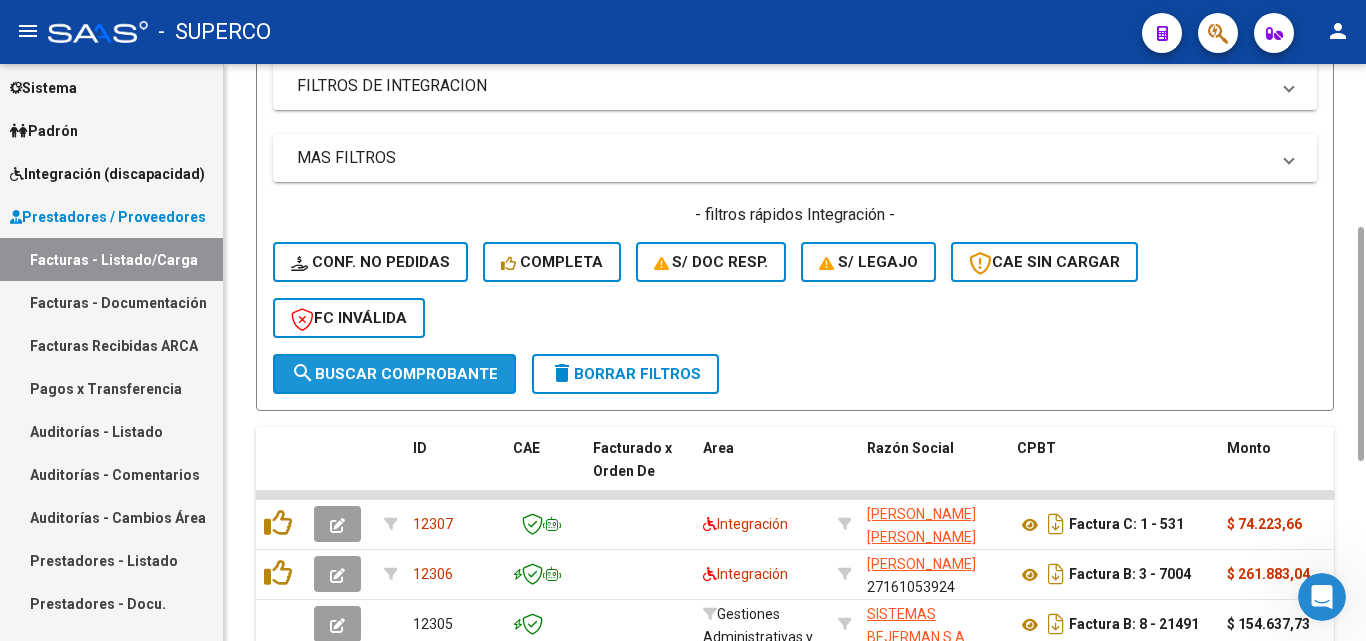 click on "search  Buscar Comprobante" 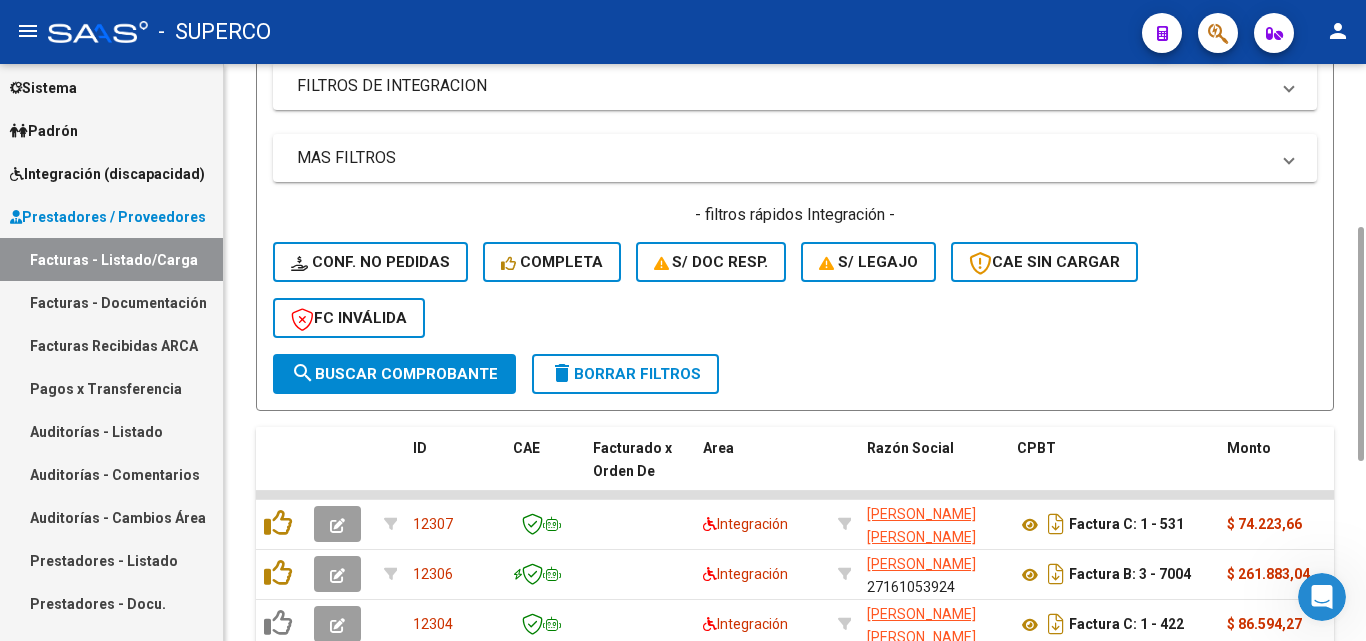 scroll, scrollTop: 0, scrollLeft: 0, axis: both 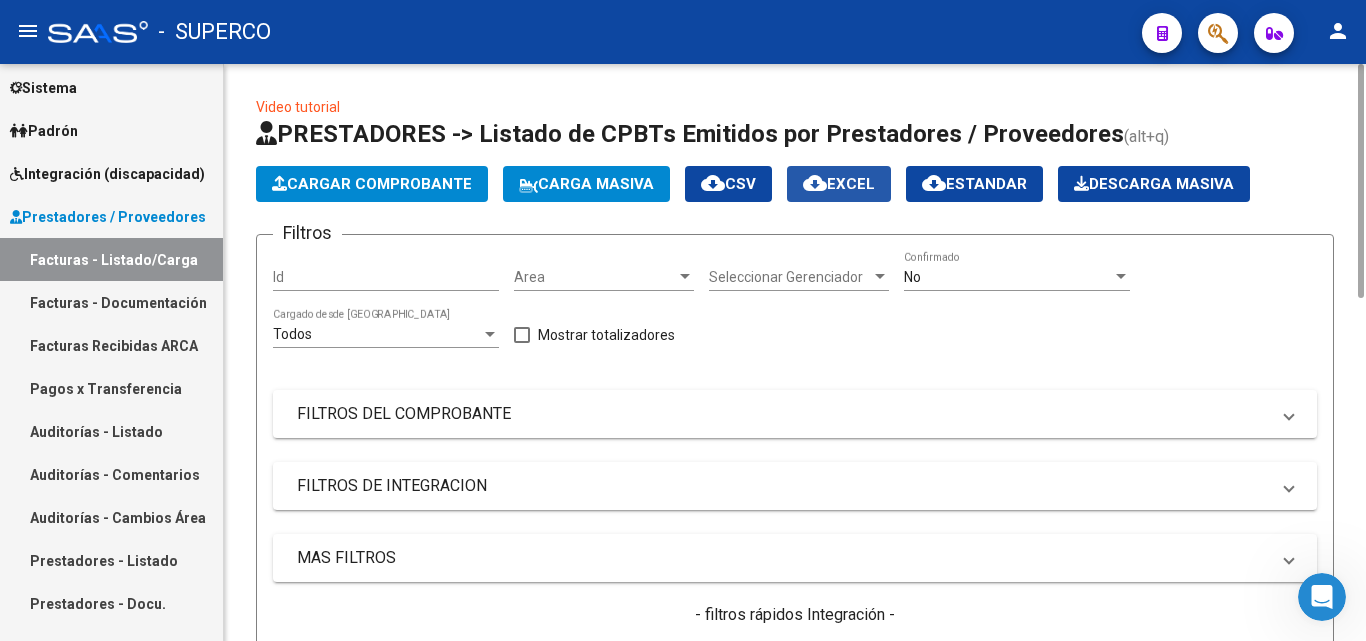 click on "cloud_download  EXCEL" 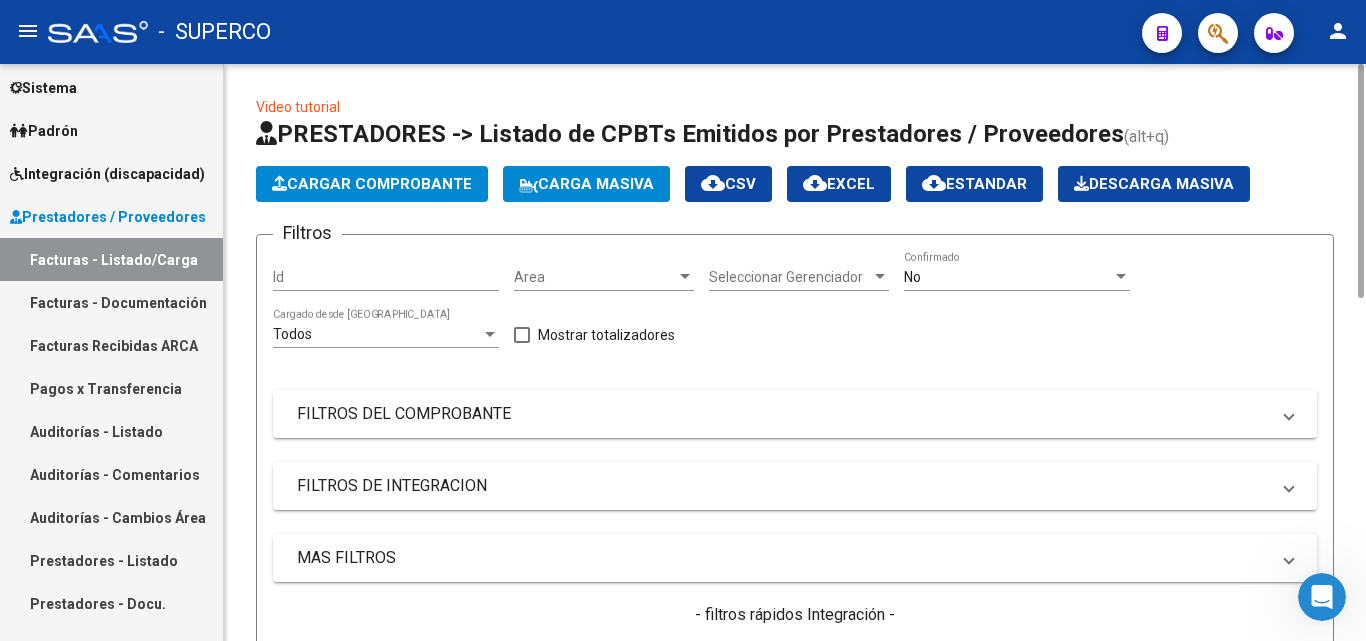 click on "Seleccionar Gerenciador Seleccionar Gerenciador" 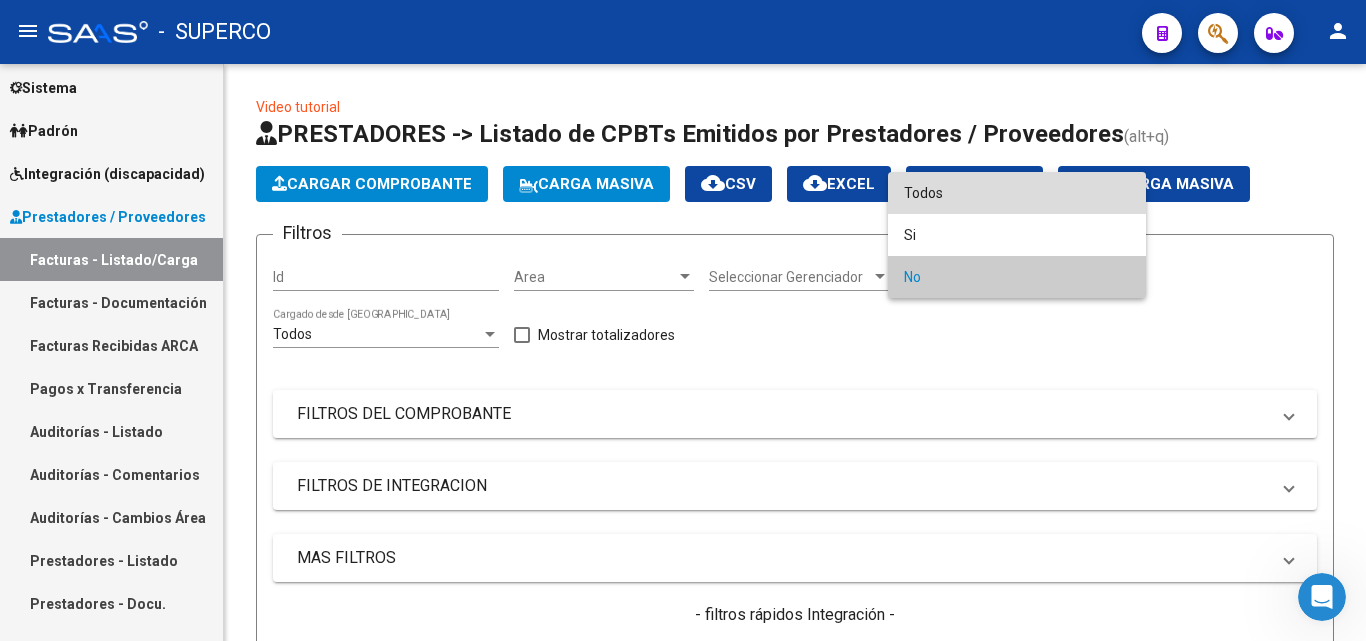 click on "Todos" at bounding box center (1017, 193) 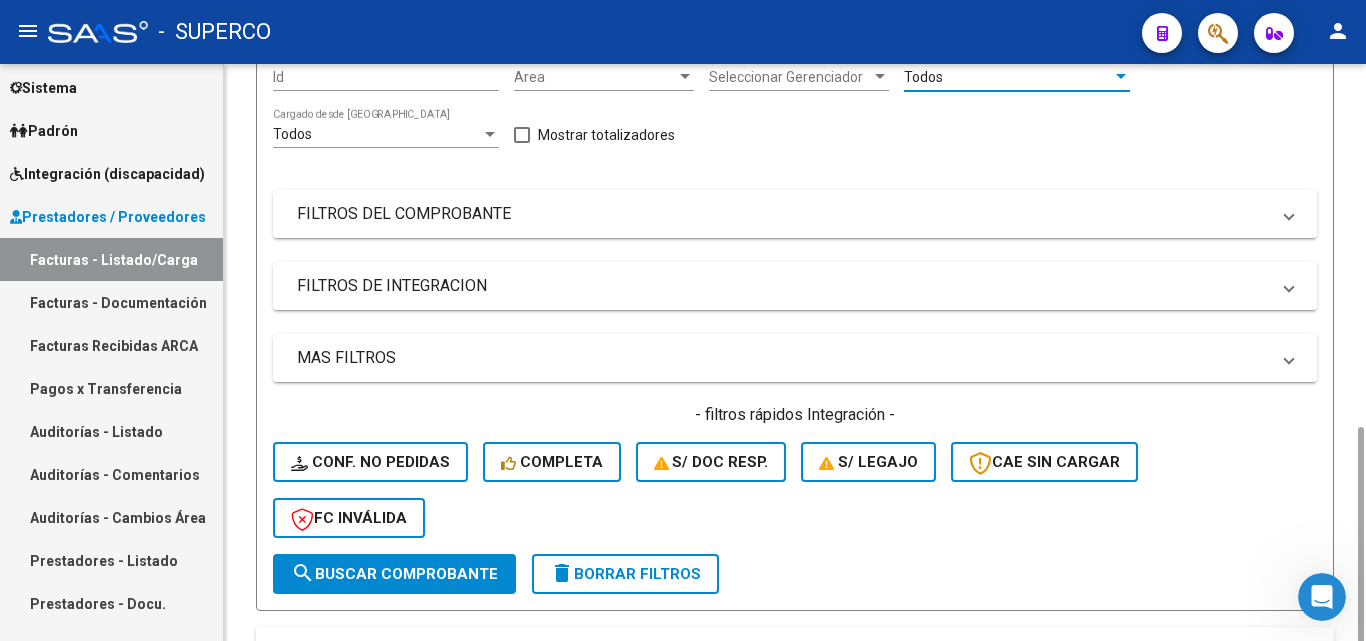 scroll, scrollTop: 400, scrollLeft: 0, axis: vertical 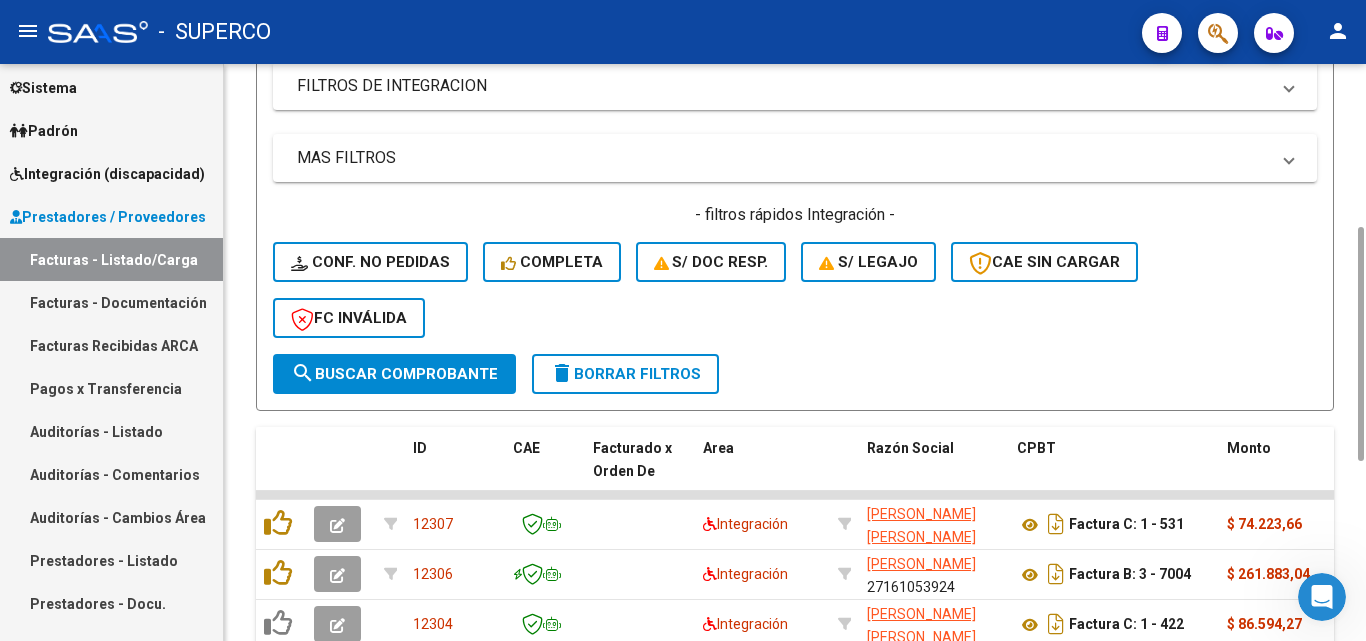 click on "search  Buscar Comprobante" 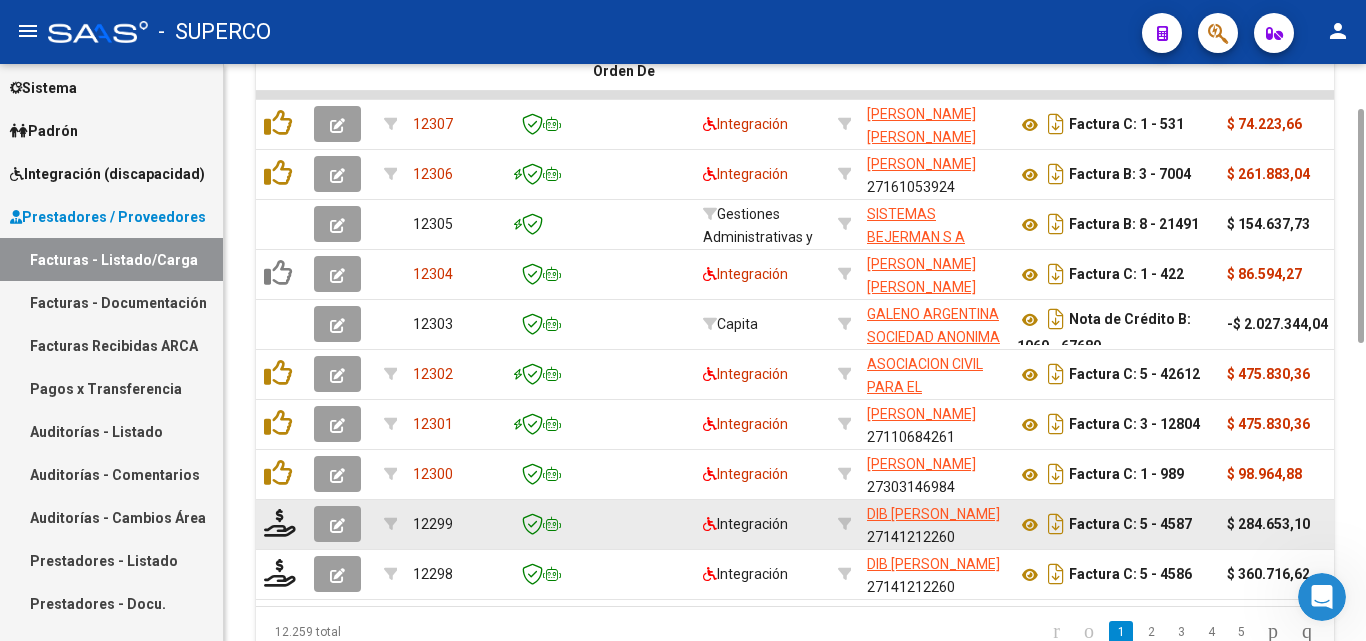 scroll, scrollTop: 600, scrollLeft: 0, axis: vertical 